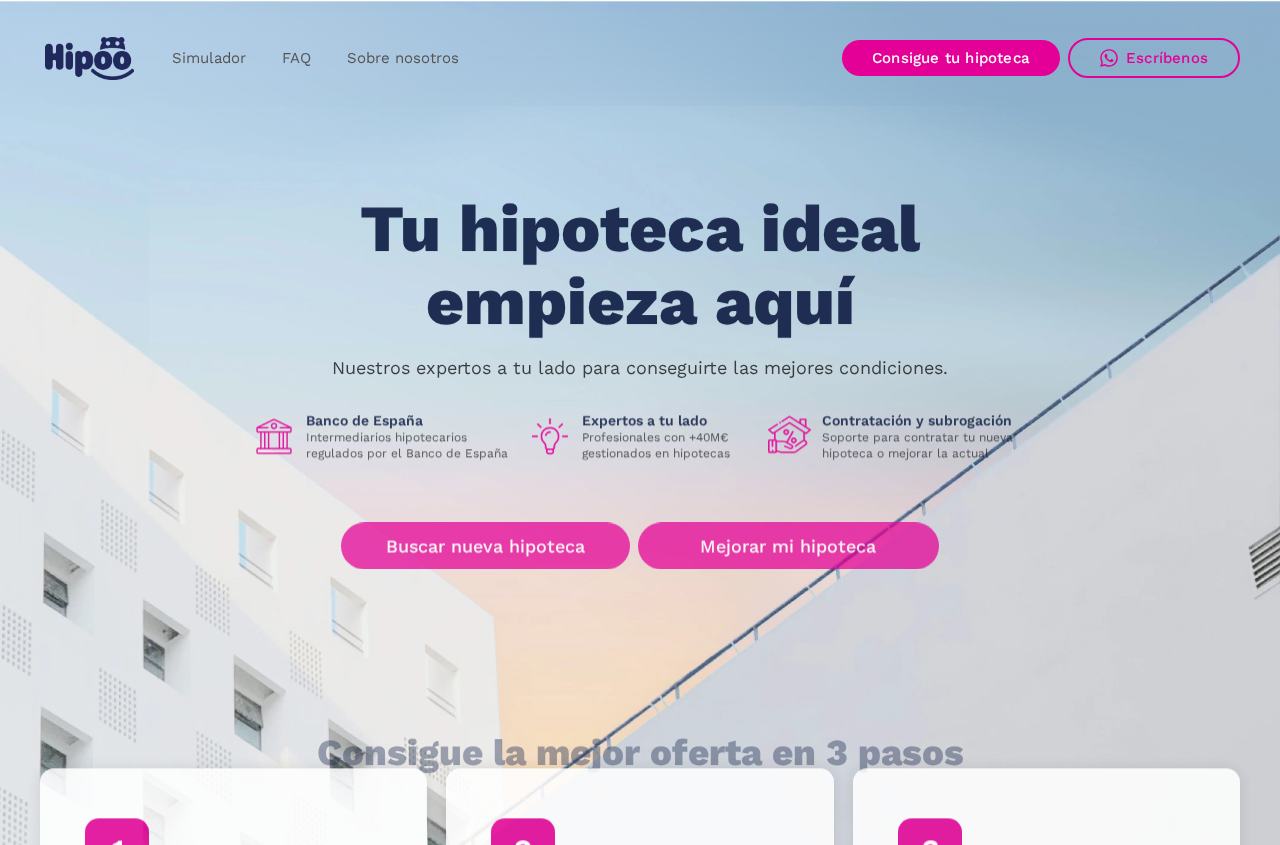 scroll, scrollTop: 0, scrollLeft: 0, axis: both 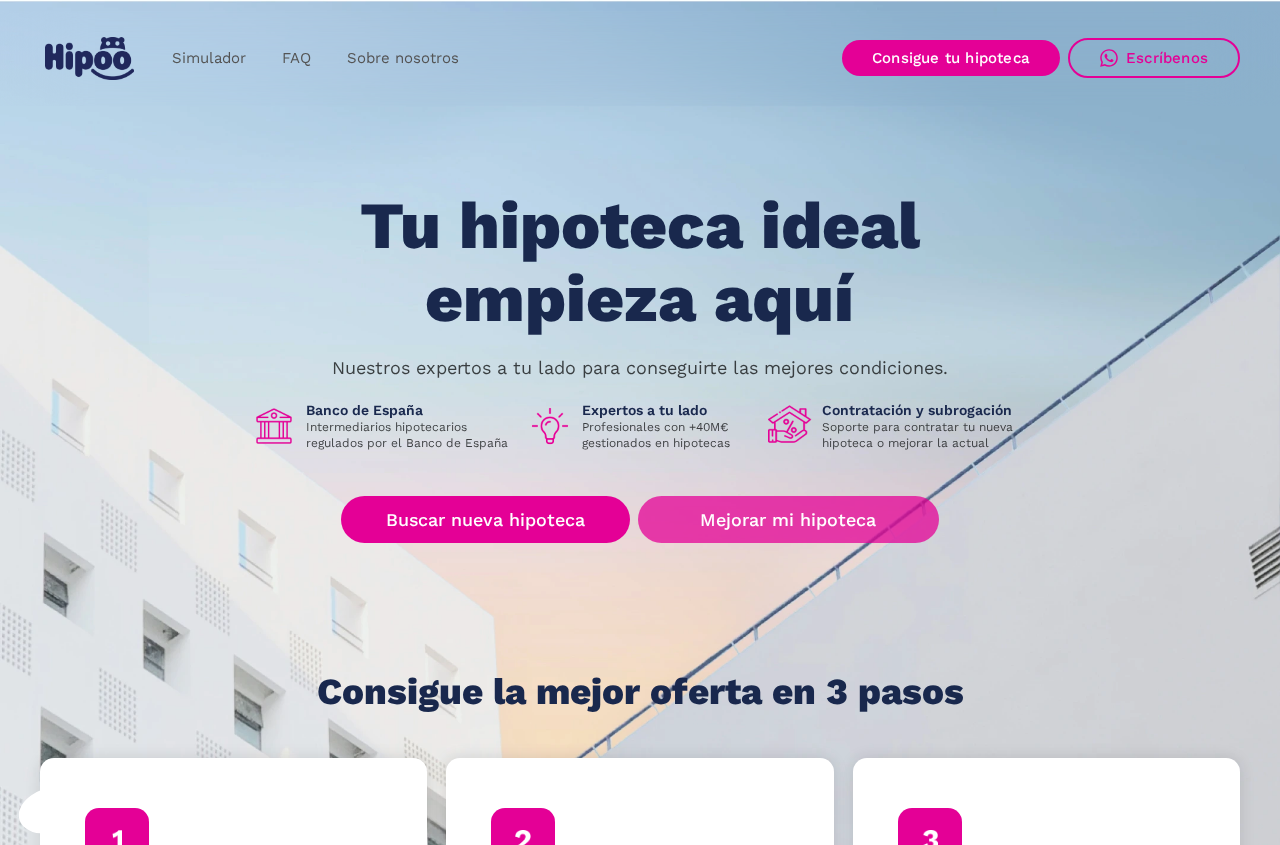 click on "Mejorar mi hipoteca" at bounding box center (788, 519) 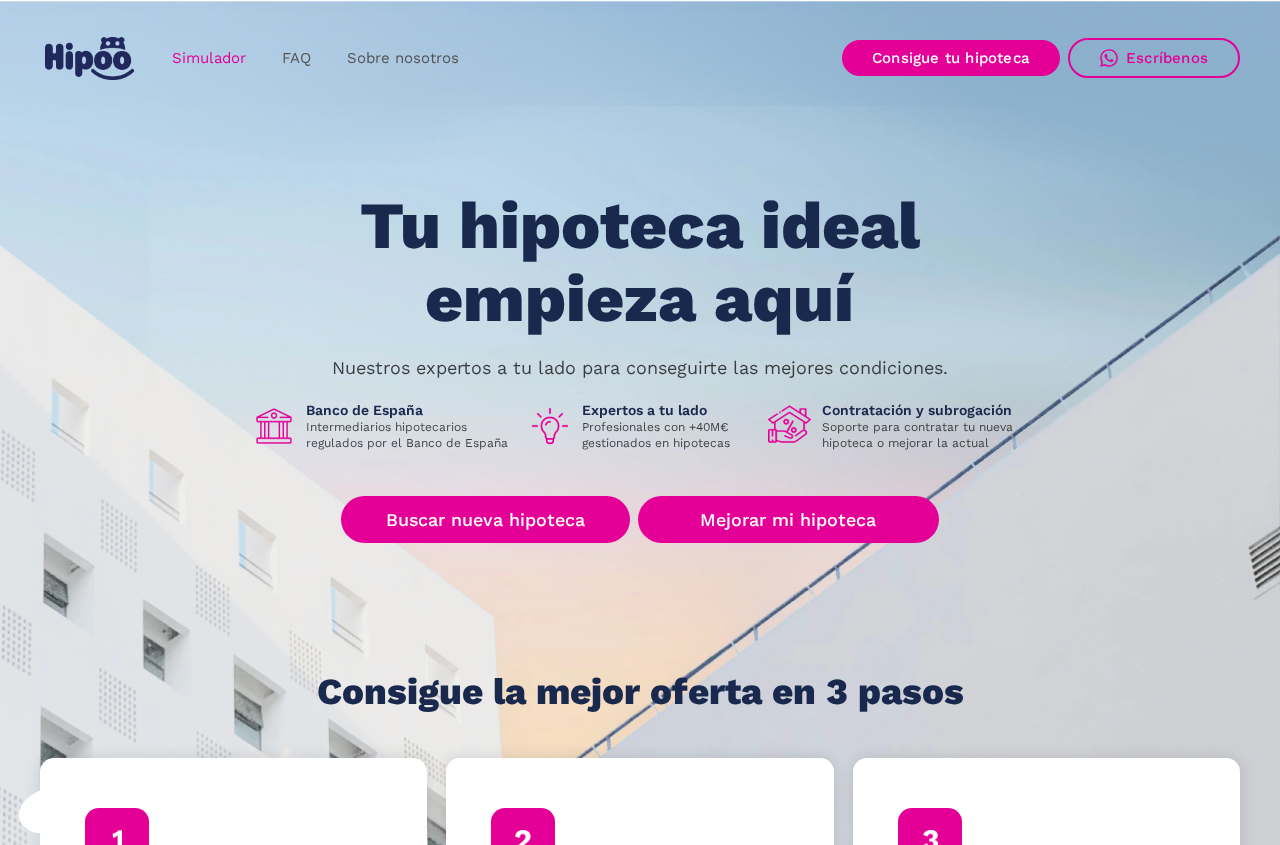 click on "Simulador" at bounding box center (209, 58) 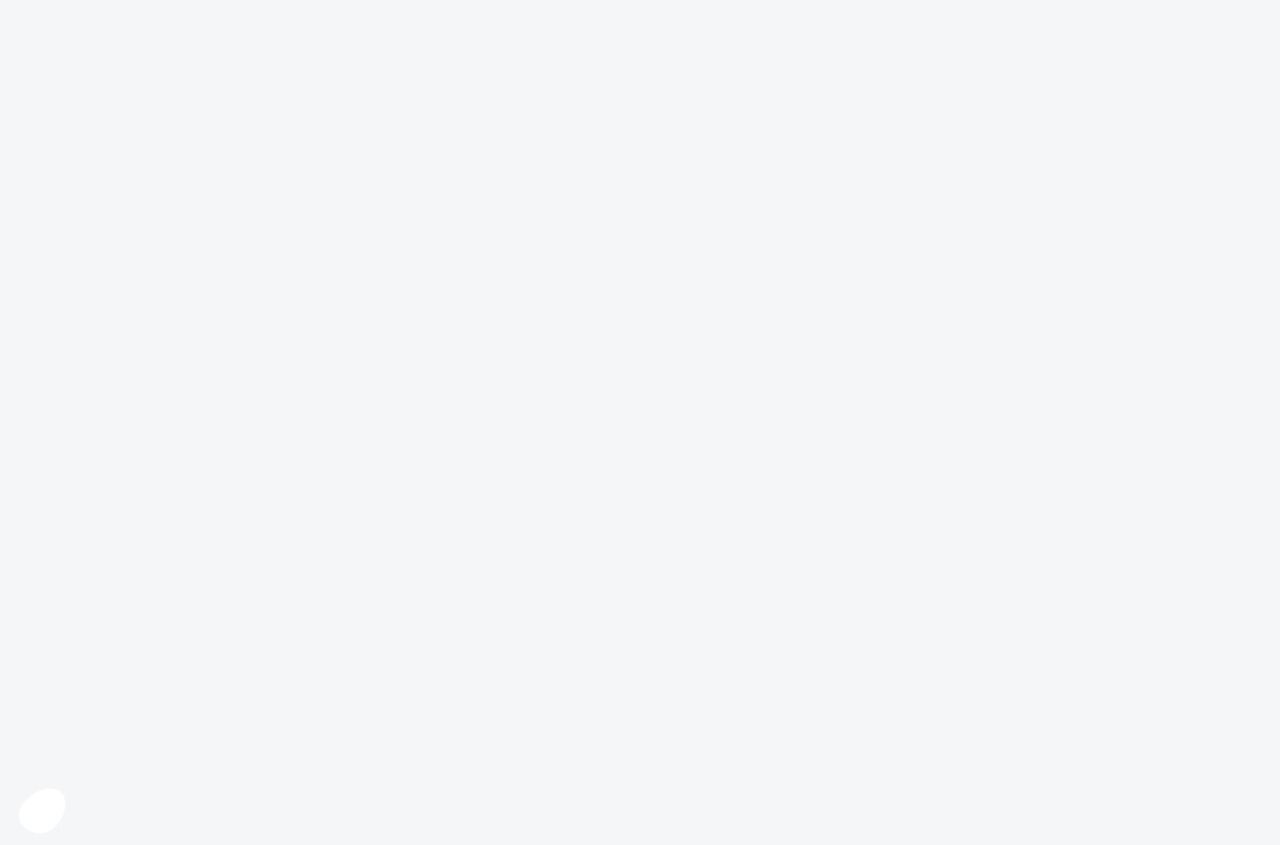 scroll, scrollTop: 0, scrollLeft: 0, axis: both 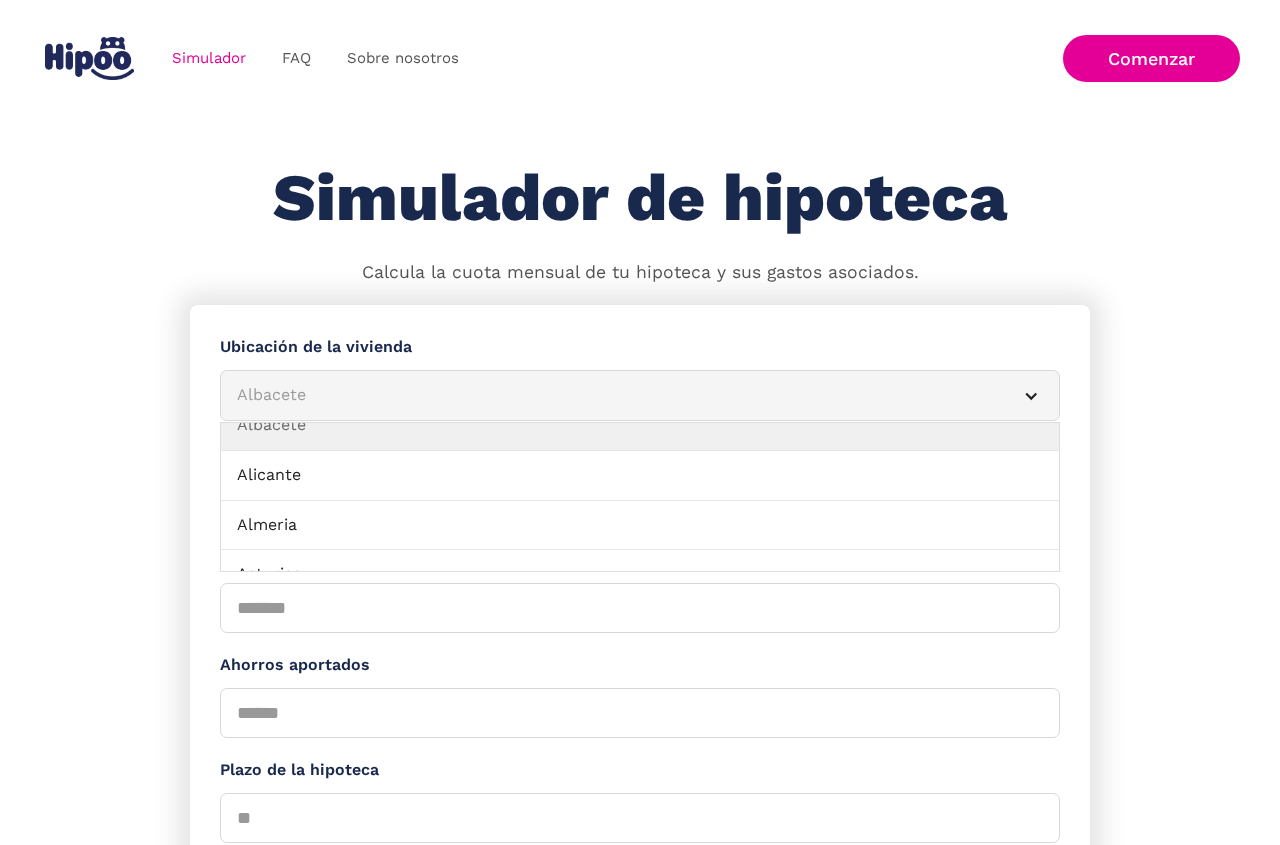 click on "Albacete" at bounding box center [616, 395] 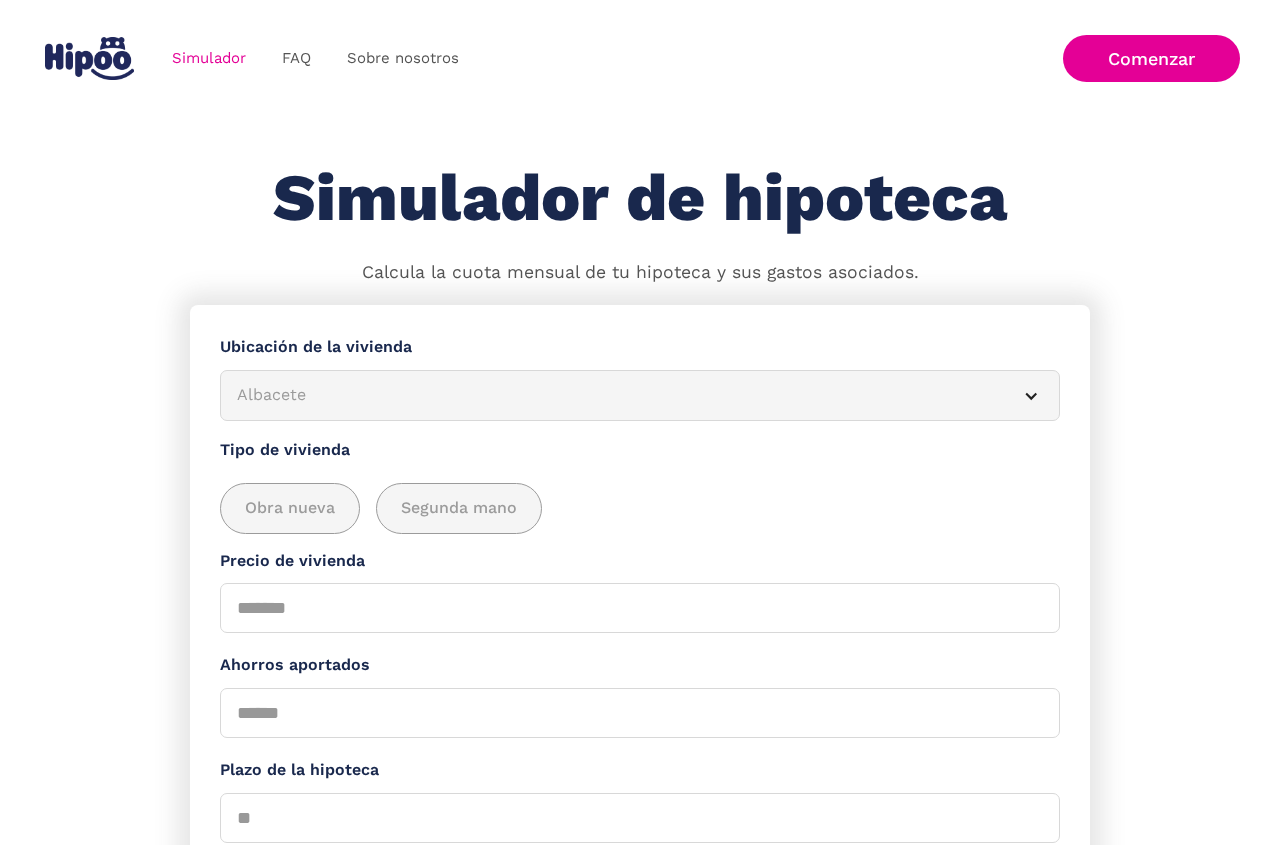 scroll, scrollTop: 22, scrollLeft: 0, axis: vertical 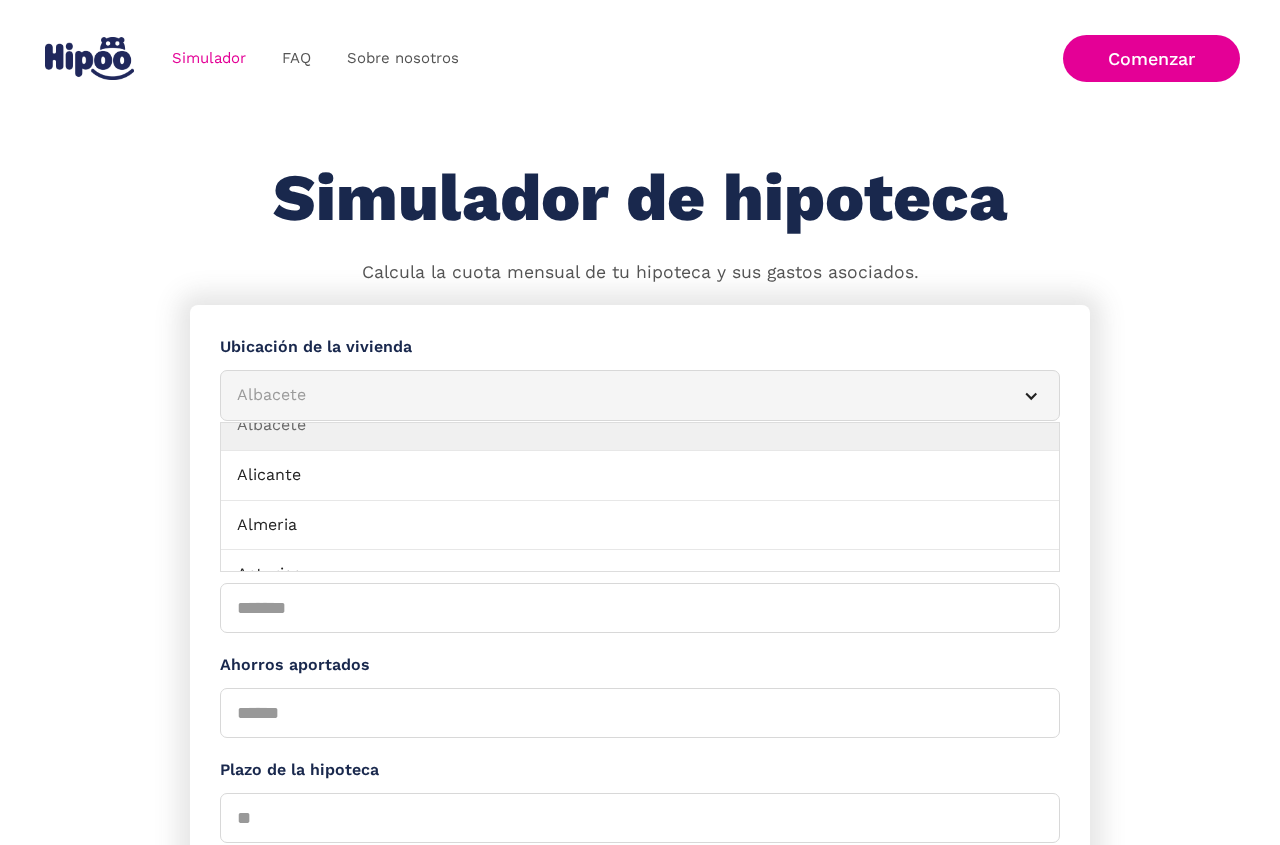 click on "Albacete" at bounding box center [616, 395] 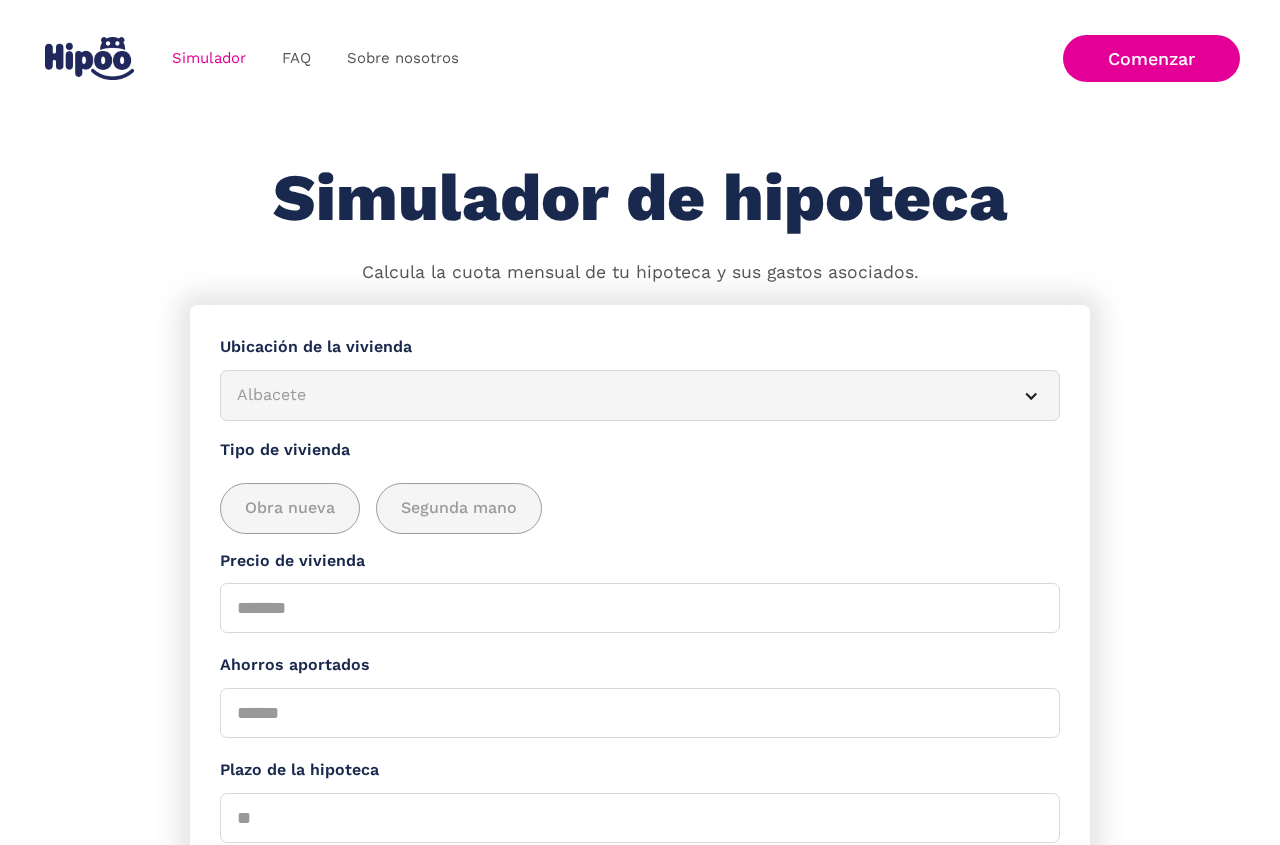 click on "Albacete" at bounding box center [616, 395] 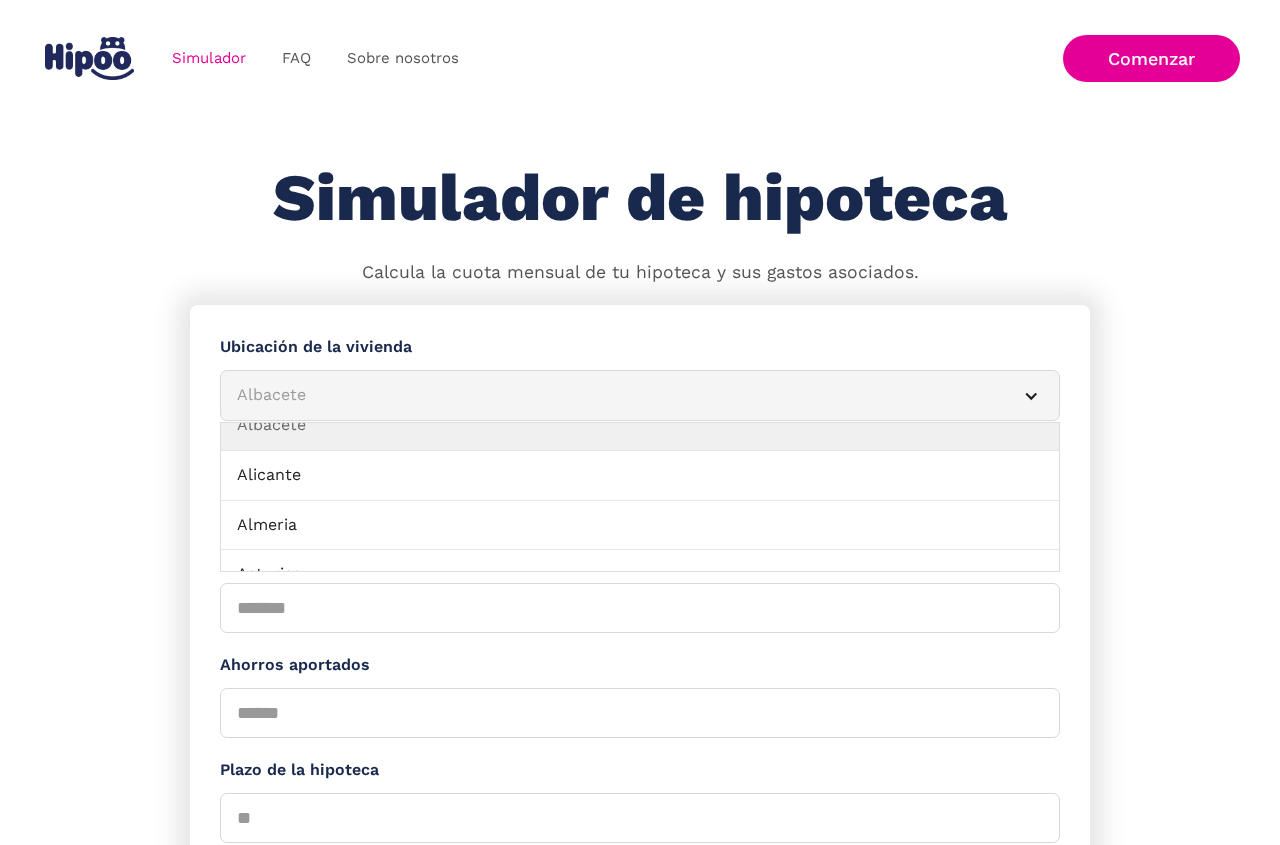 scroll, scrollTop: 22, scrollLeft: 0, axis: vertical 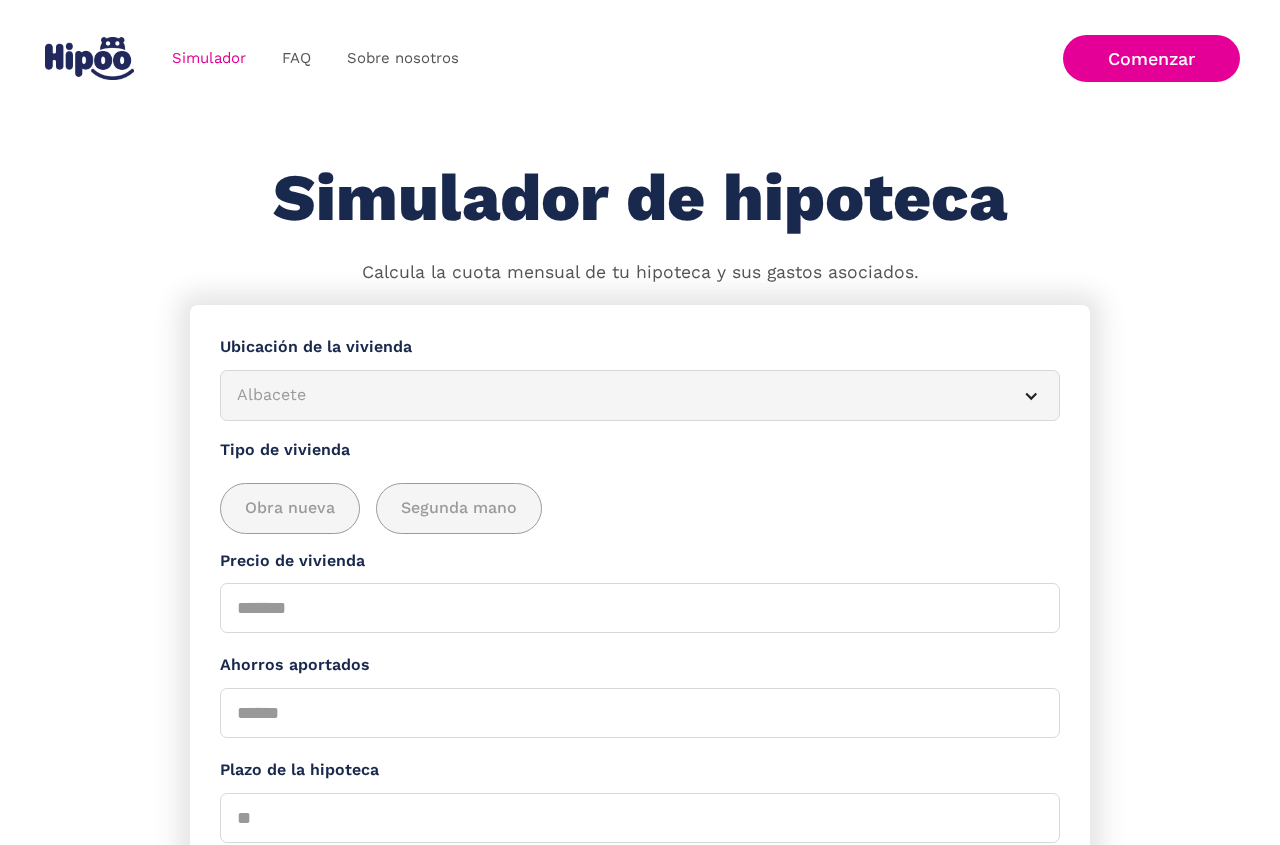 click on "Albacete" at bounding box center (616, 395) 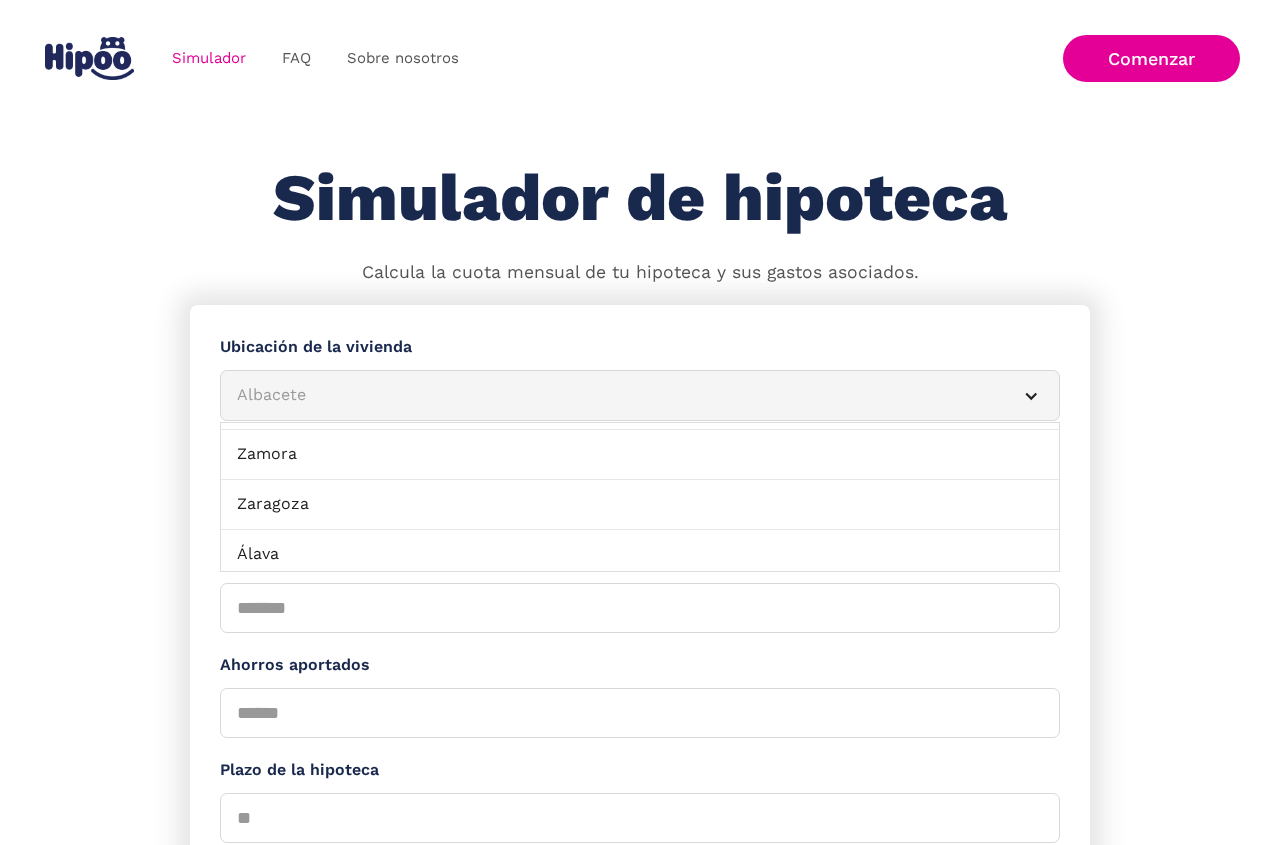 scroll, scrollTop: 2392, scrollLeft: 0, axis: vertical 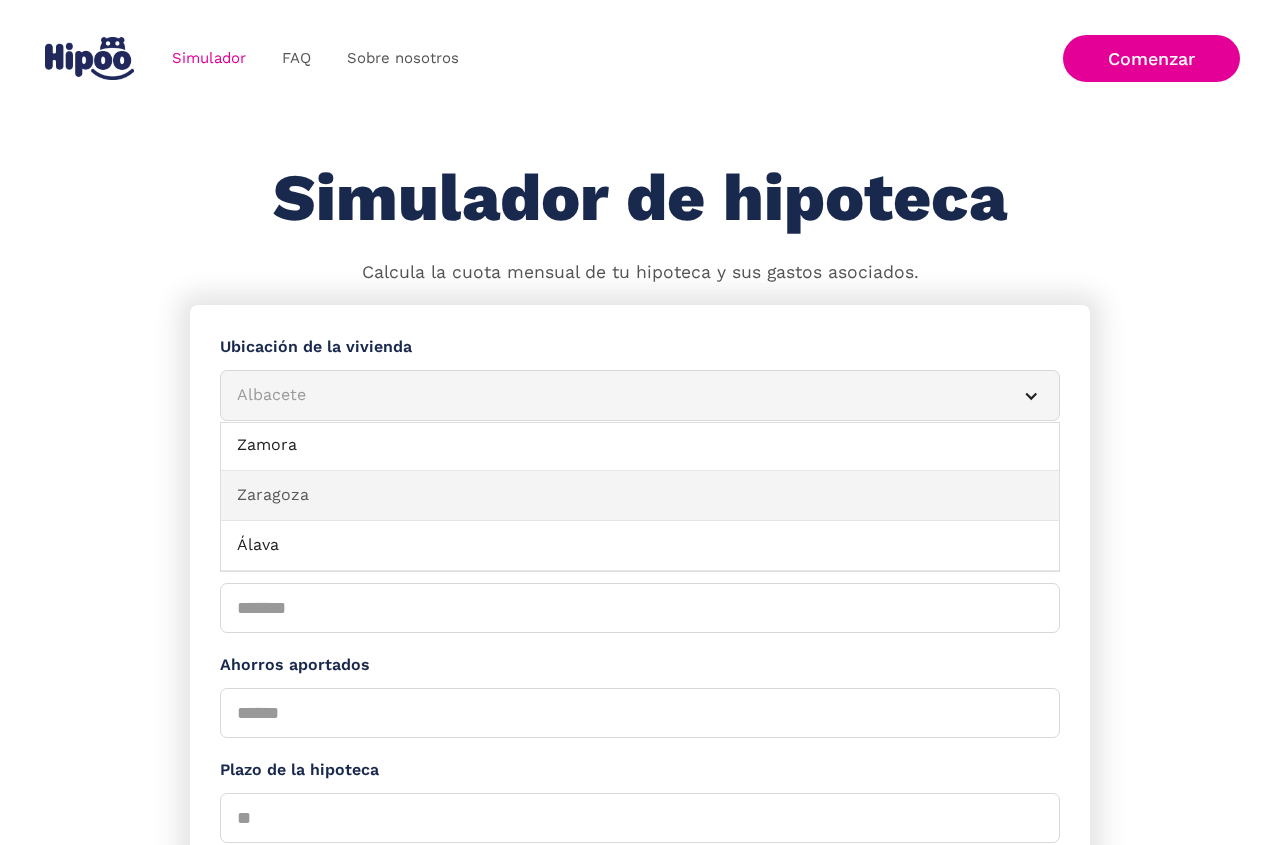 click on "Zaragoza" at bounding box center [640, 496] 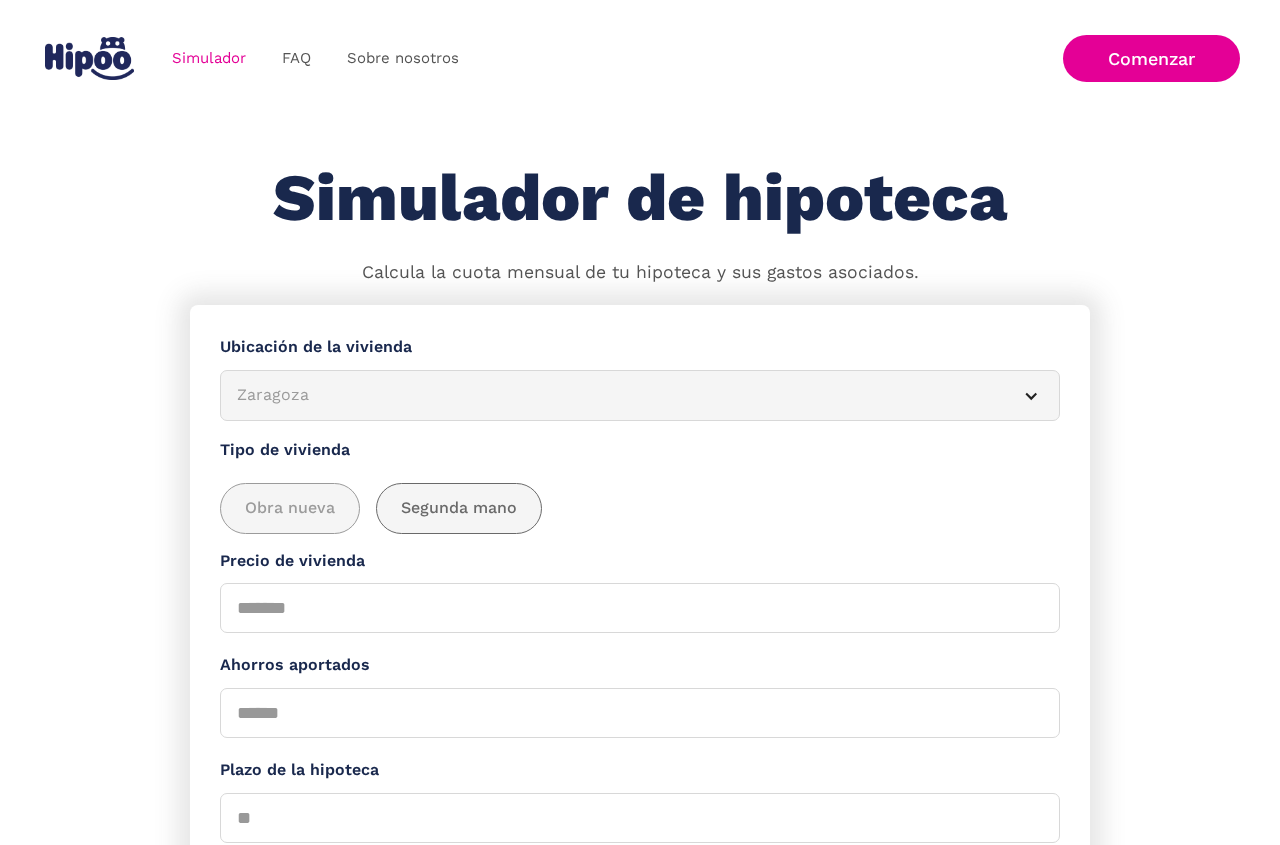 click on "Segunda mano" at bounding box center [459, 508] 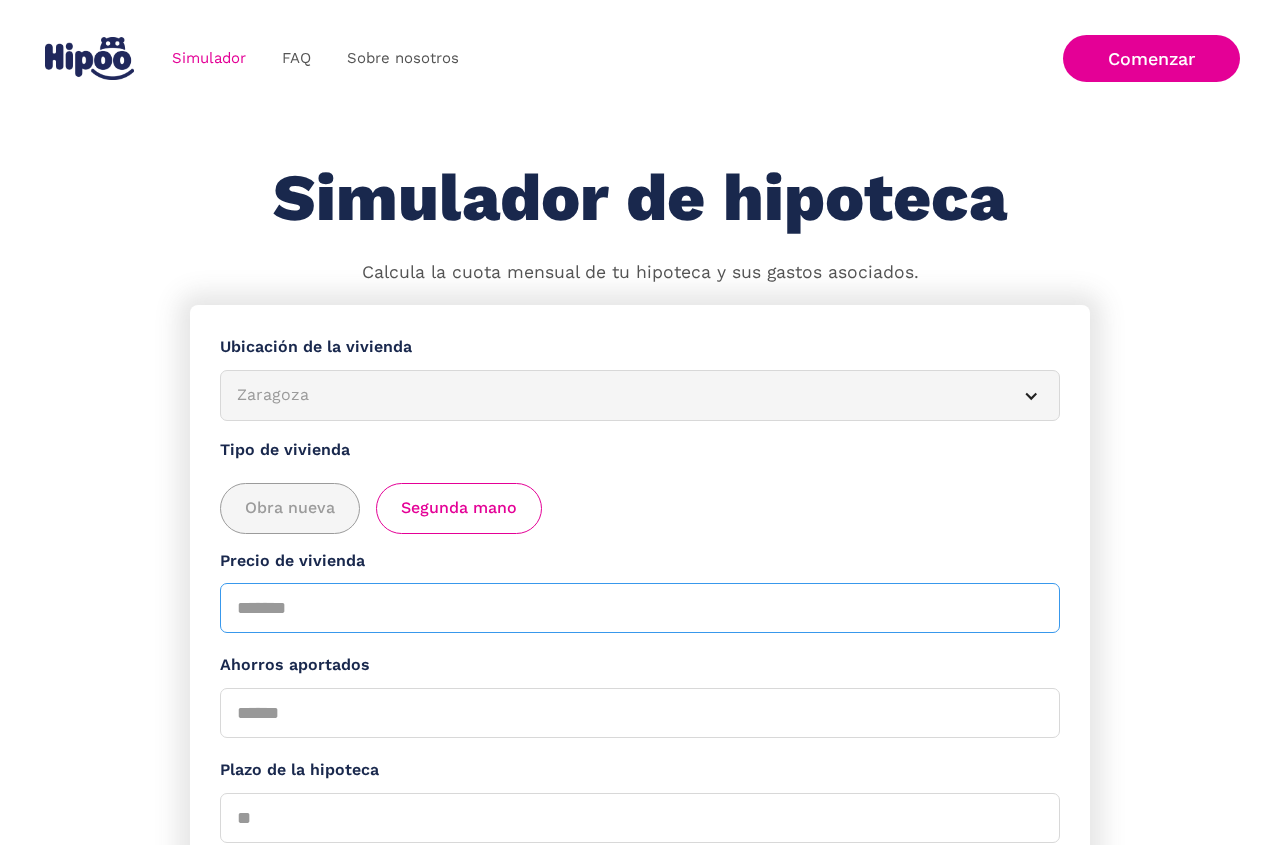 click on "Precio de vivienda" at bounding box center (640, 608) 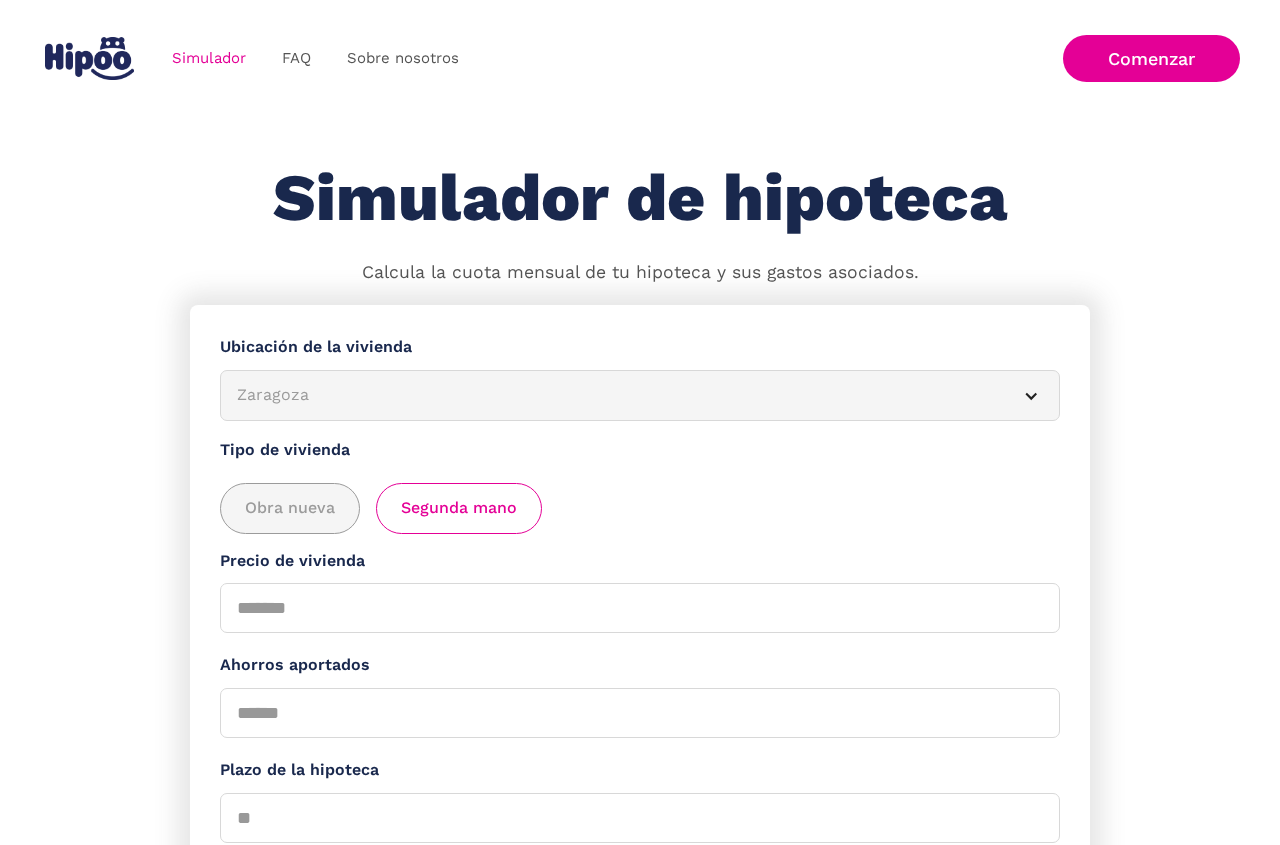 click at bounding box center [89, 58] 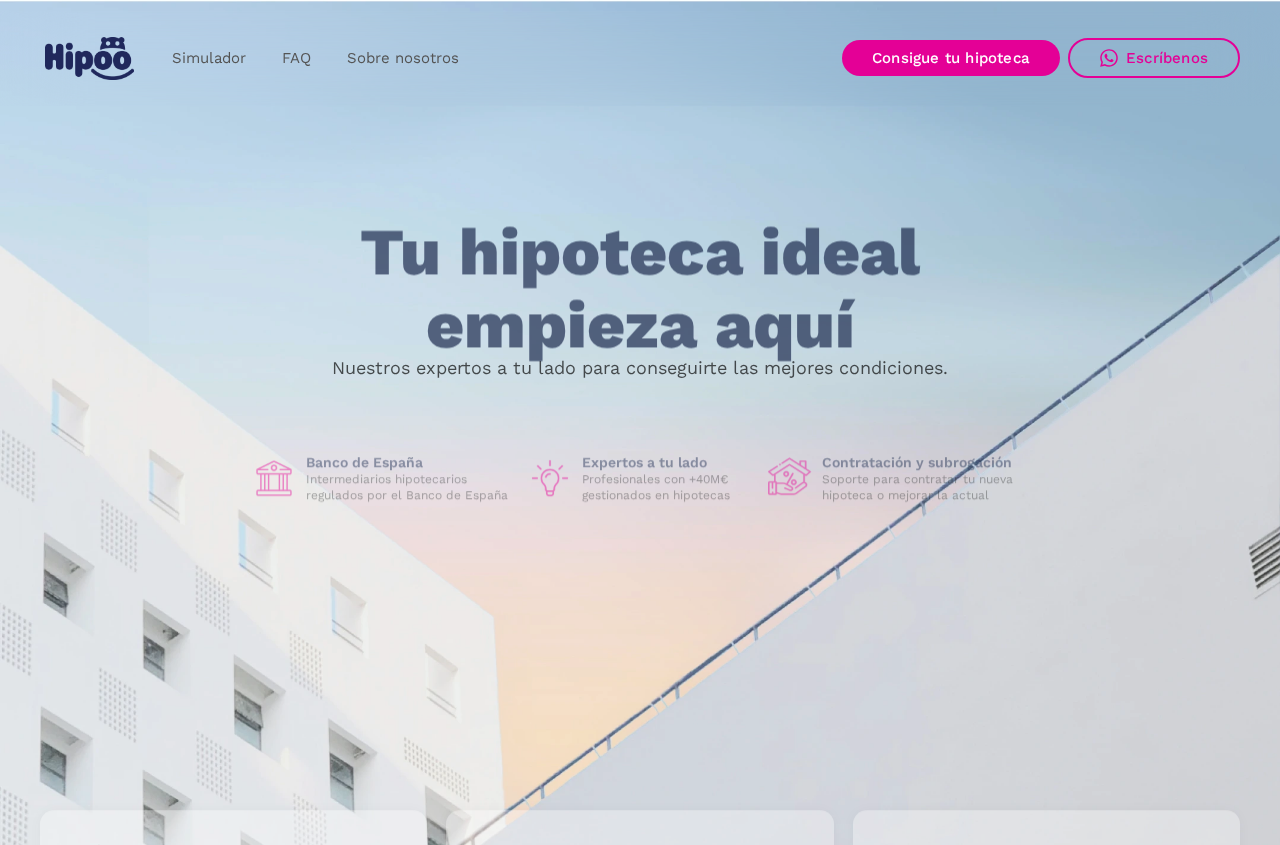 scroll, scrollTop: 0, scrollLeft: 0, axis: both 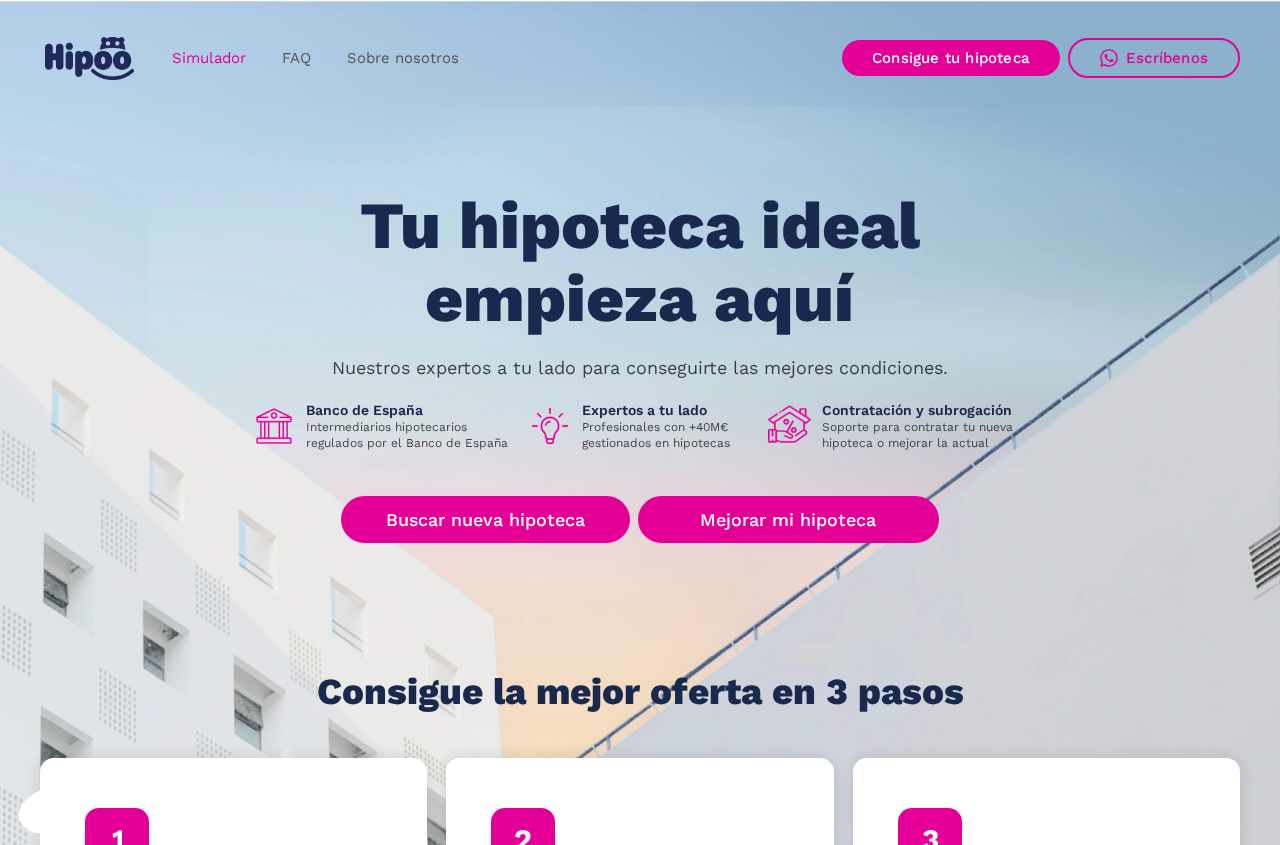 click on "Simulador" at bounding box center [209, 58] 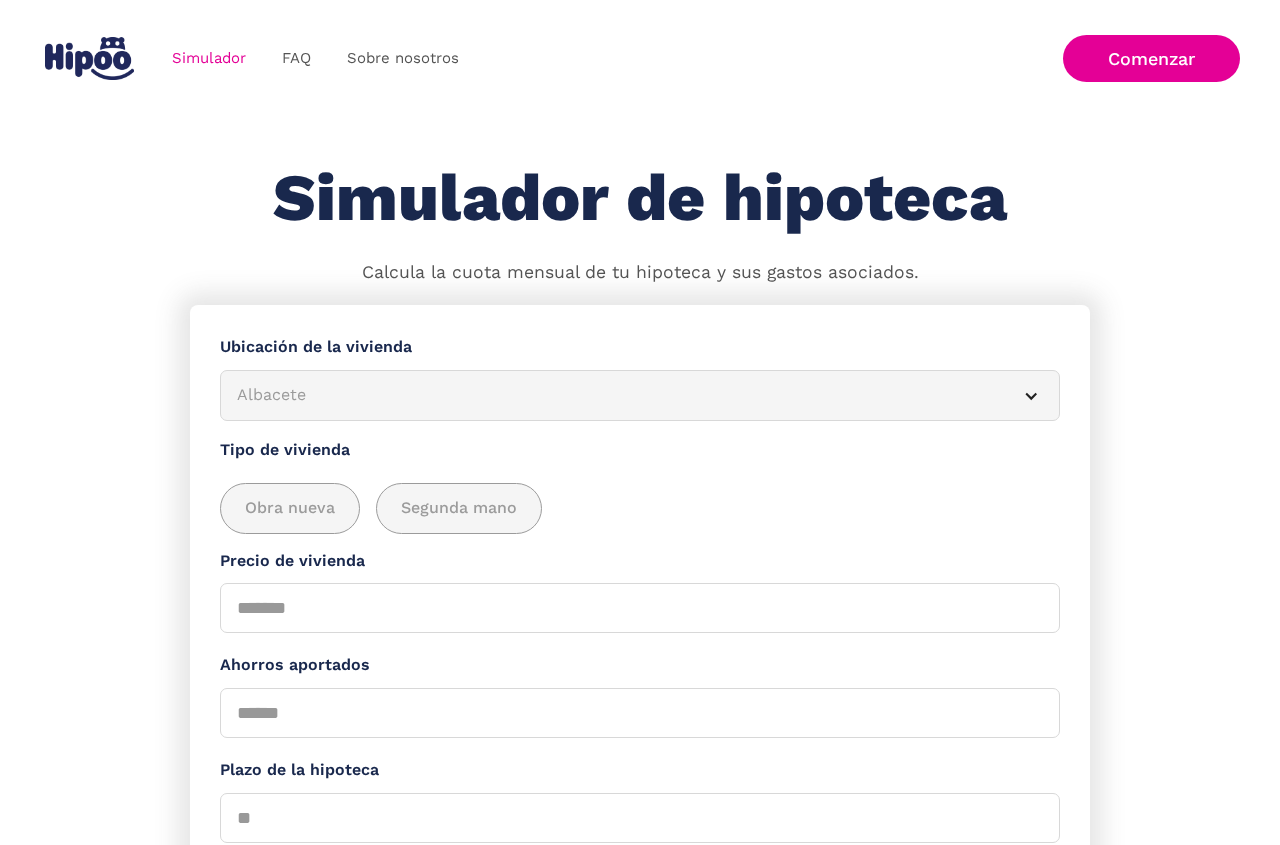 scroll, scrollTop: 0, scrollLeft: 0, axis: both 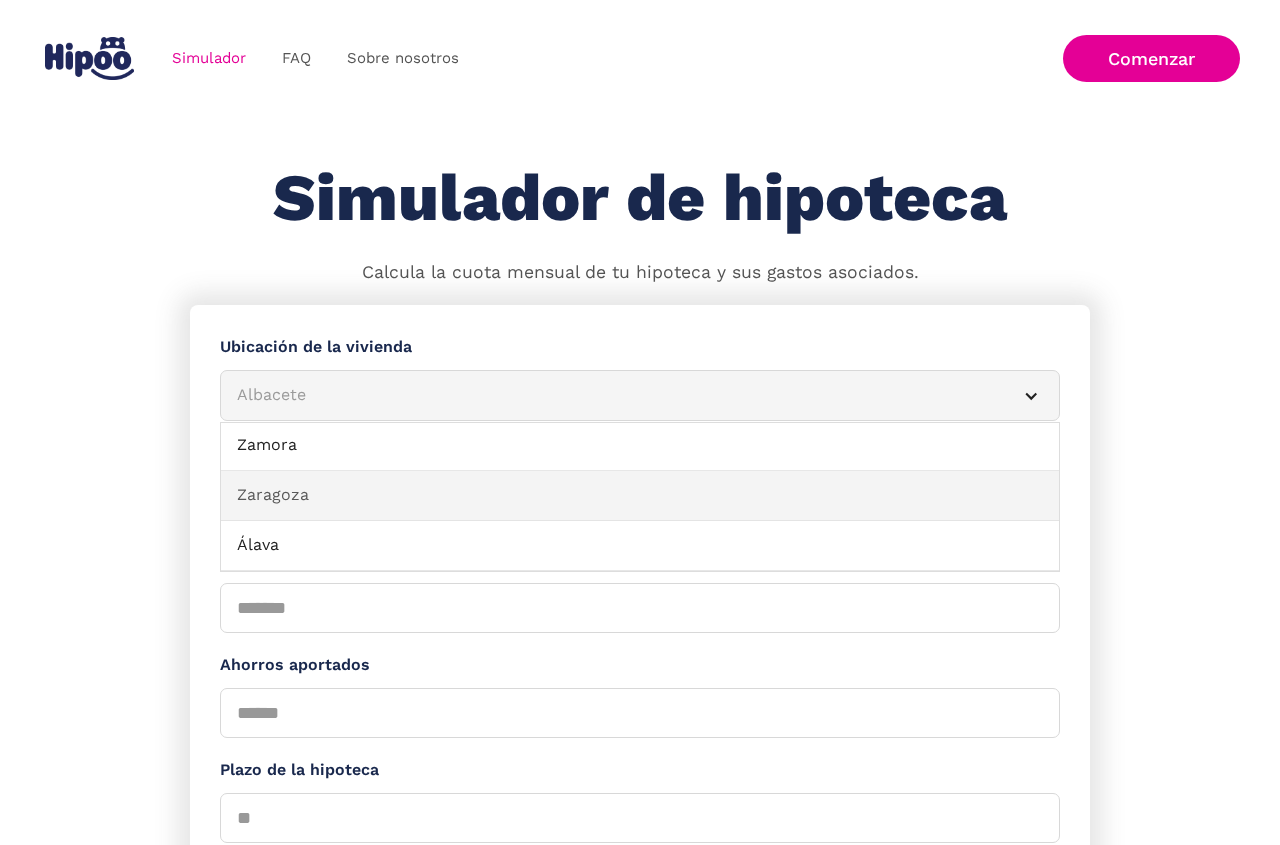 click on "Zaragoza" at bounding box center [640, 496] 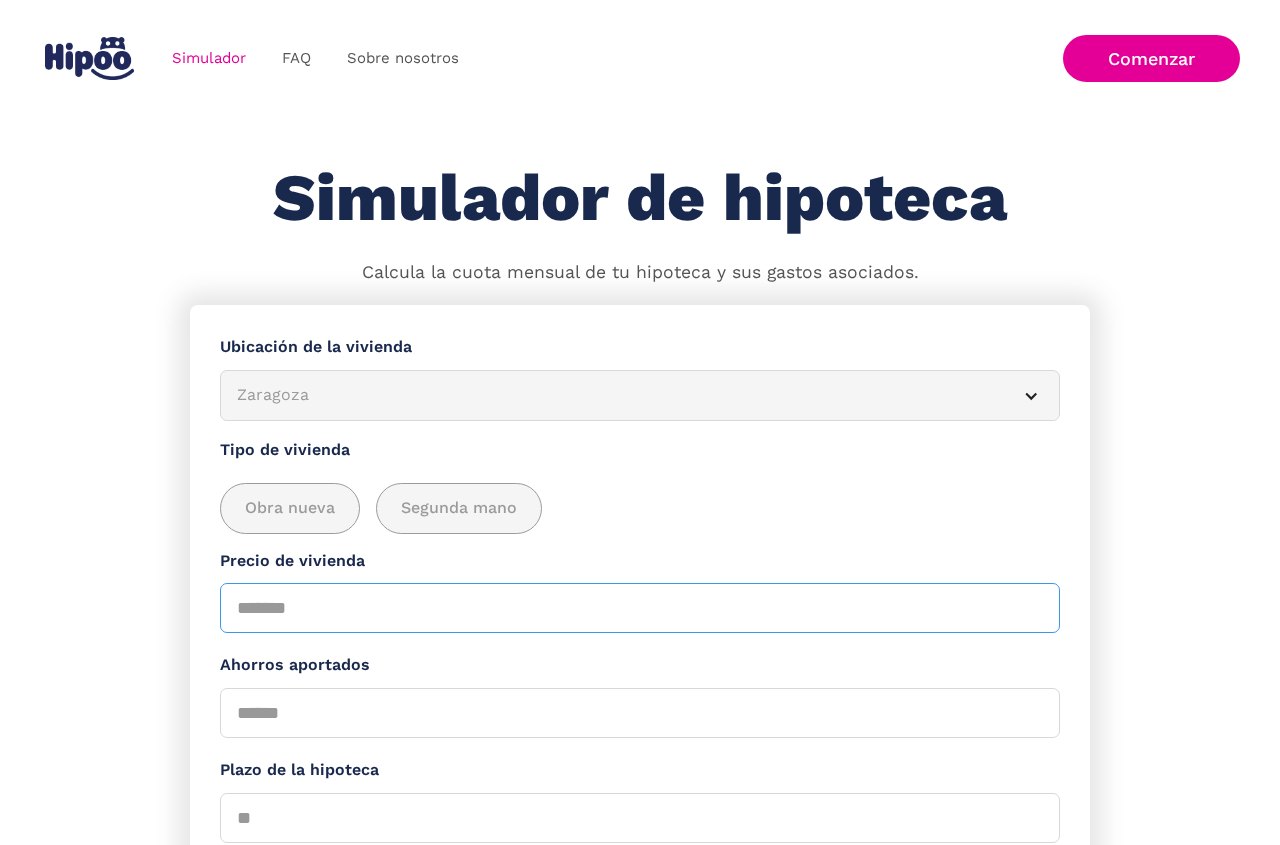 click on "Precio de vivienda" at bounding box center (640, 608) 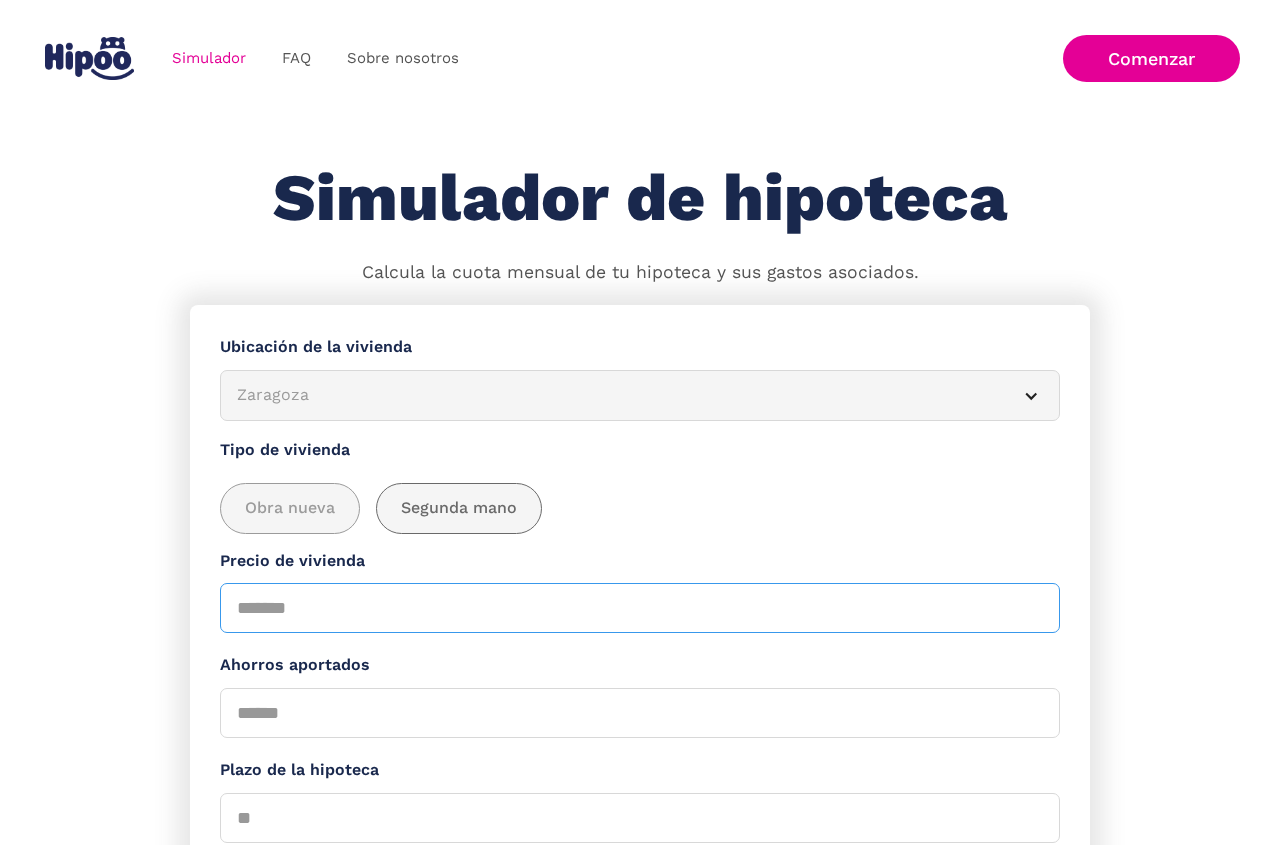 type on "******" 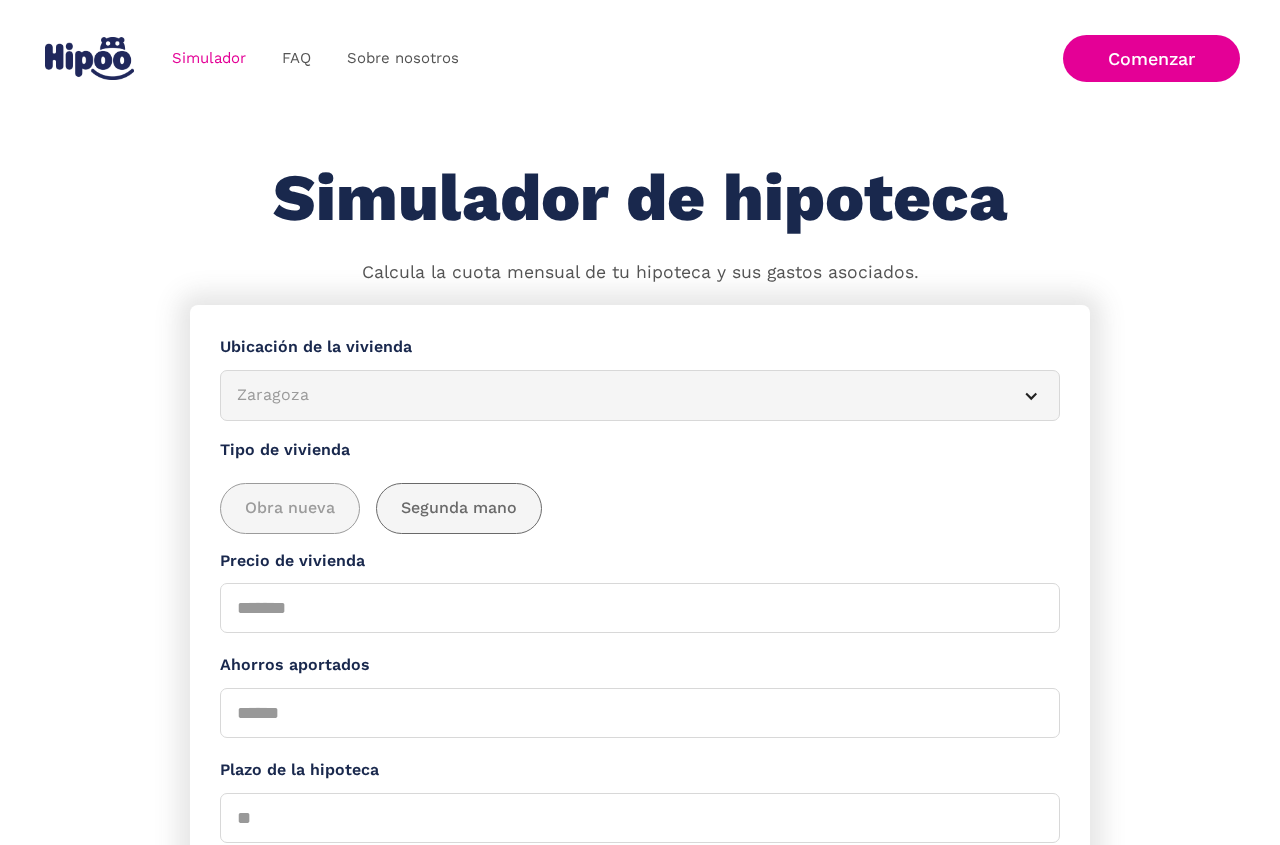 click on "Segunda mano" at bounding box center [459, 508] 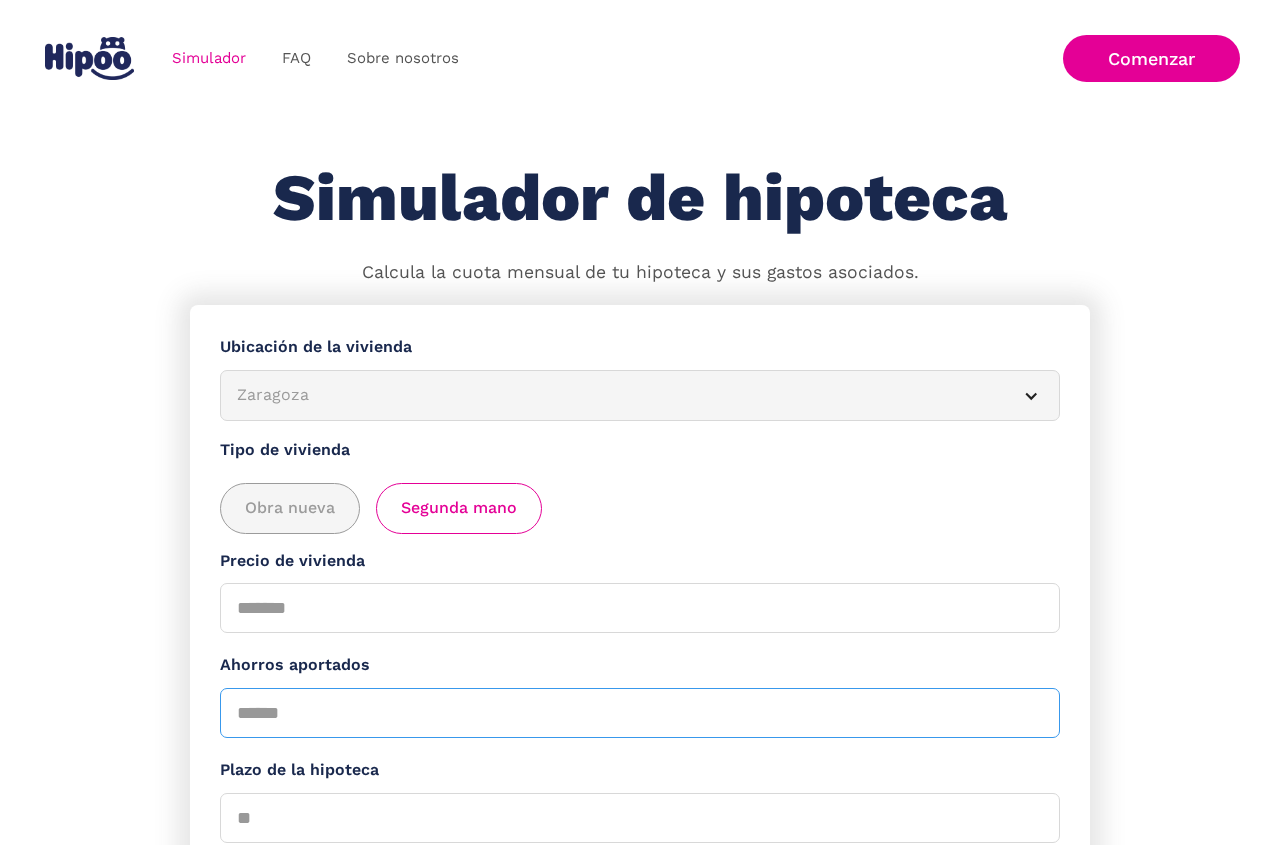 click on "Ahorros aportados" at bounding box center [640, 713] 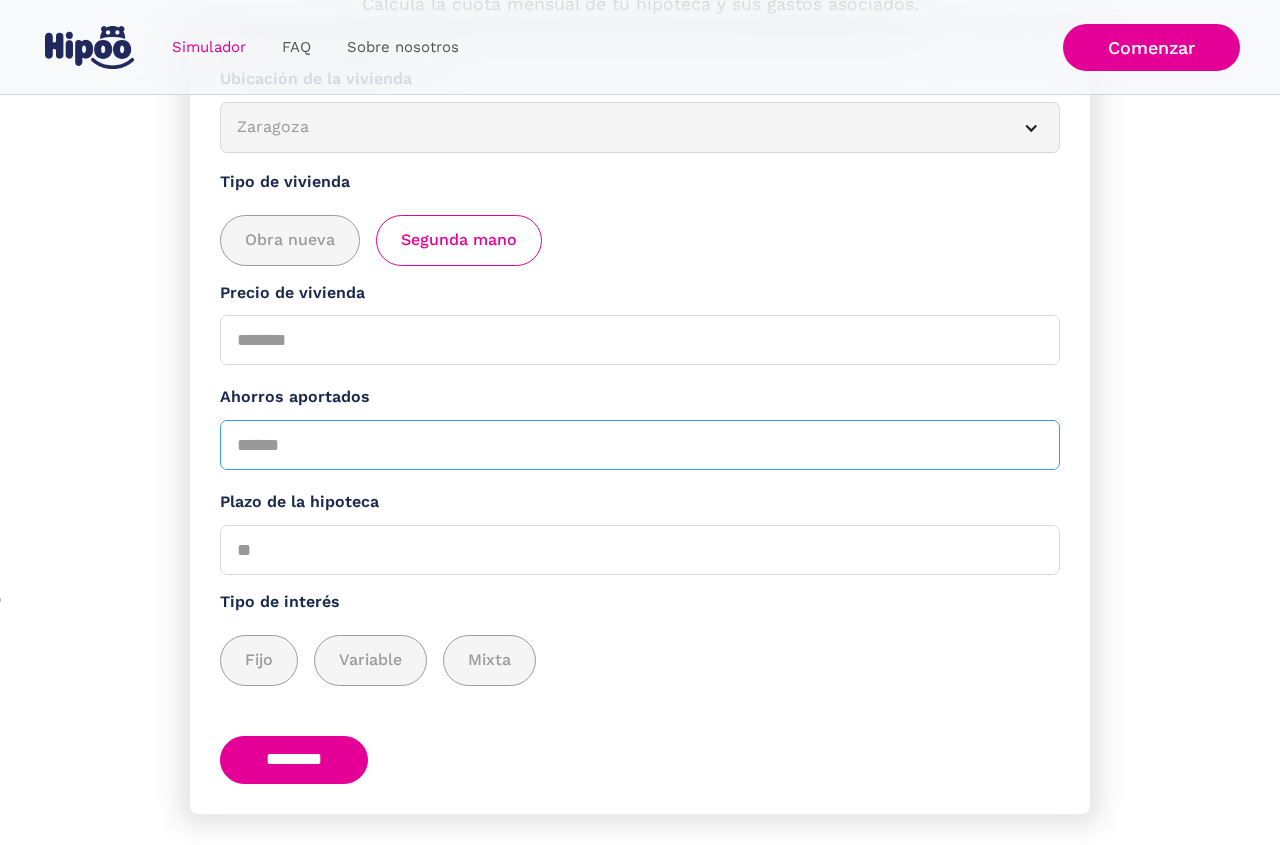 scroll, scrollTop: 312, scrollLeft: 0, axis: vertical 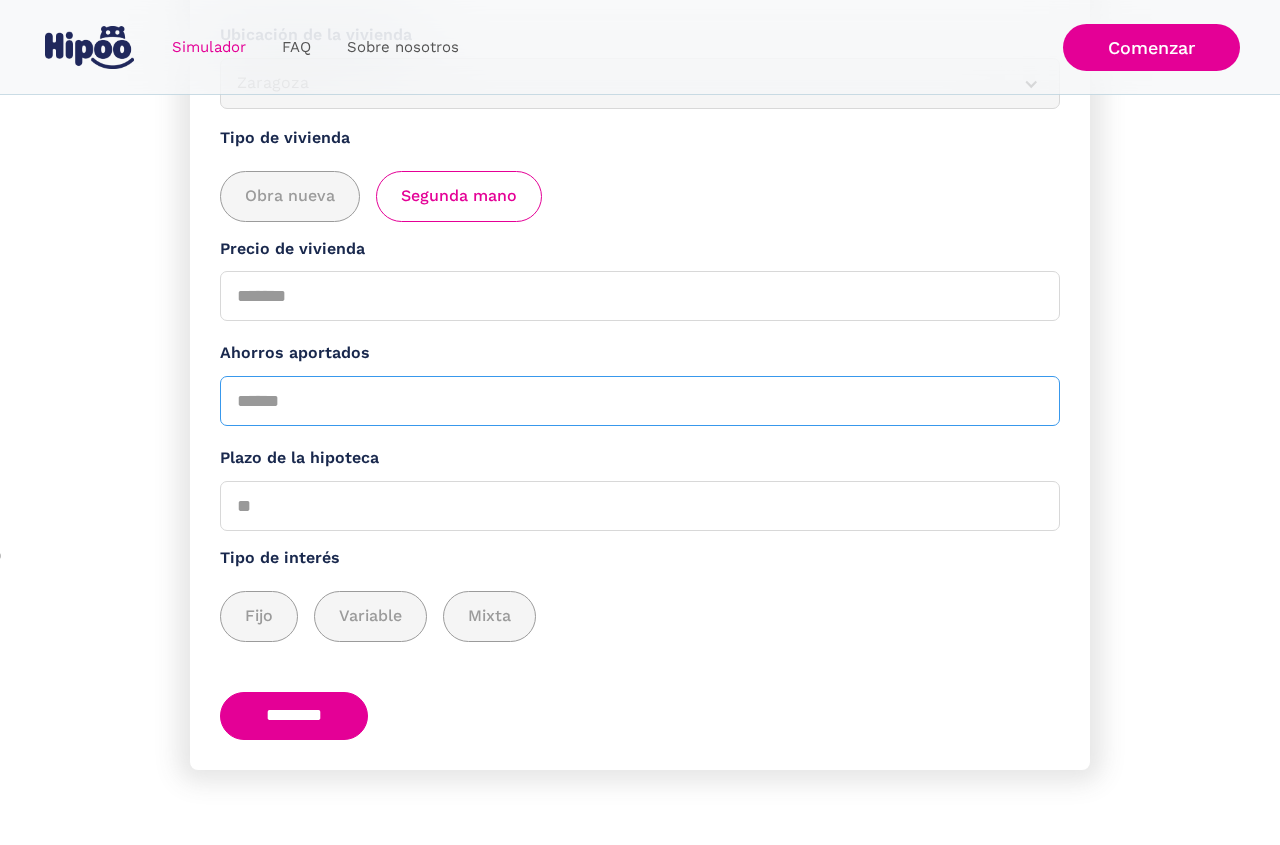 type on "*****" 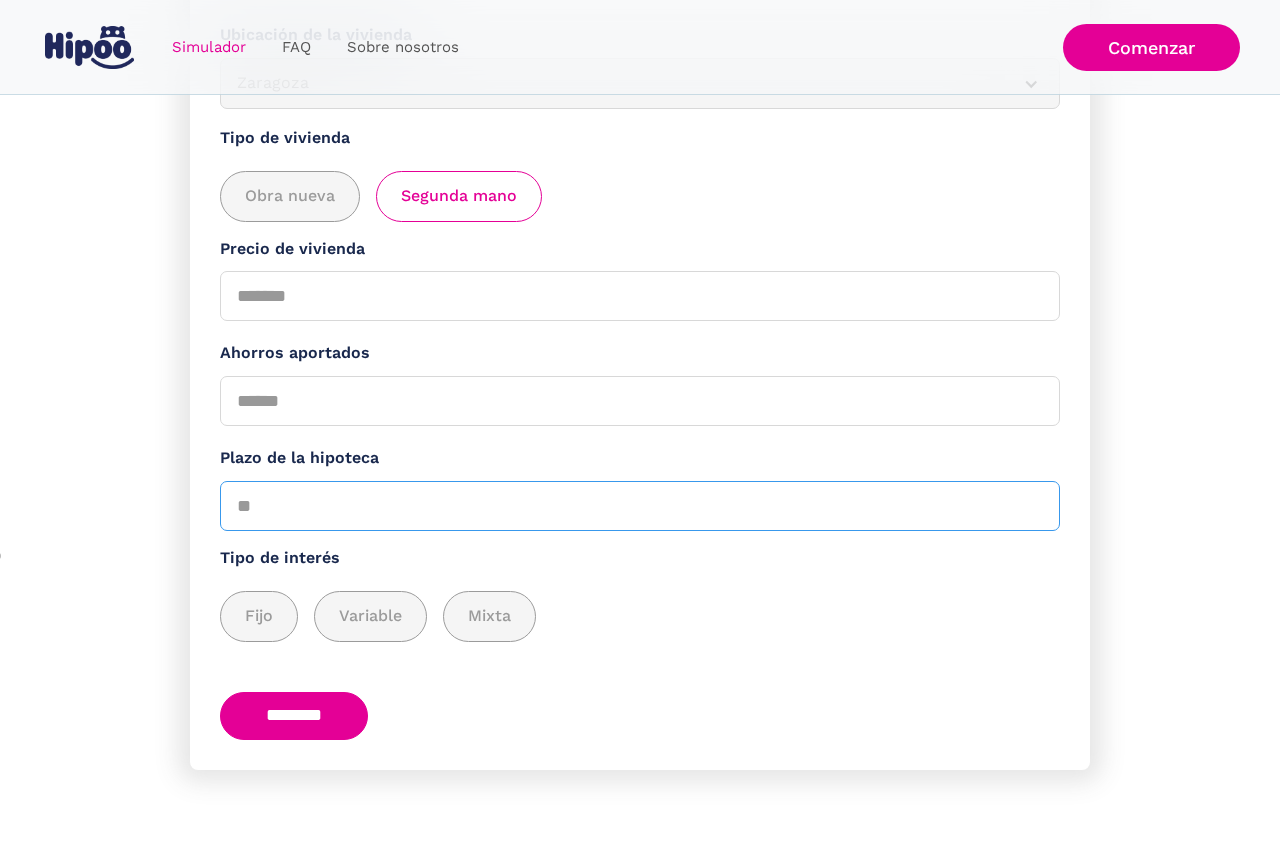 click on "Plazo de la hipoteca" at bounding box center [640, 506] 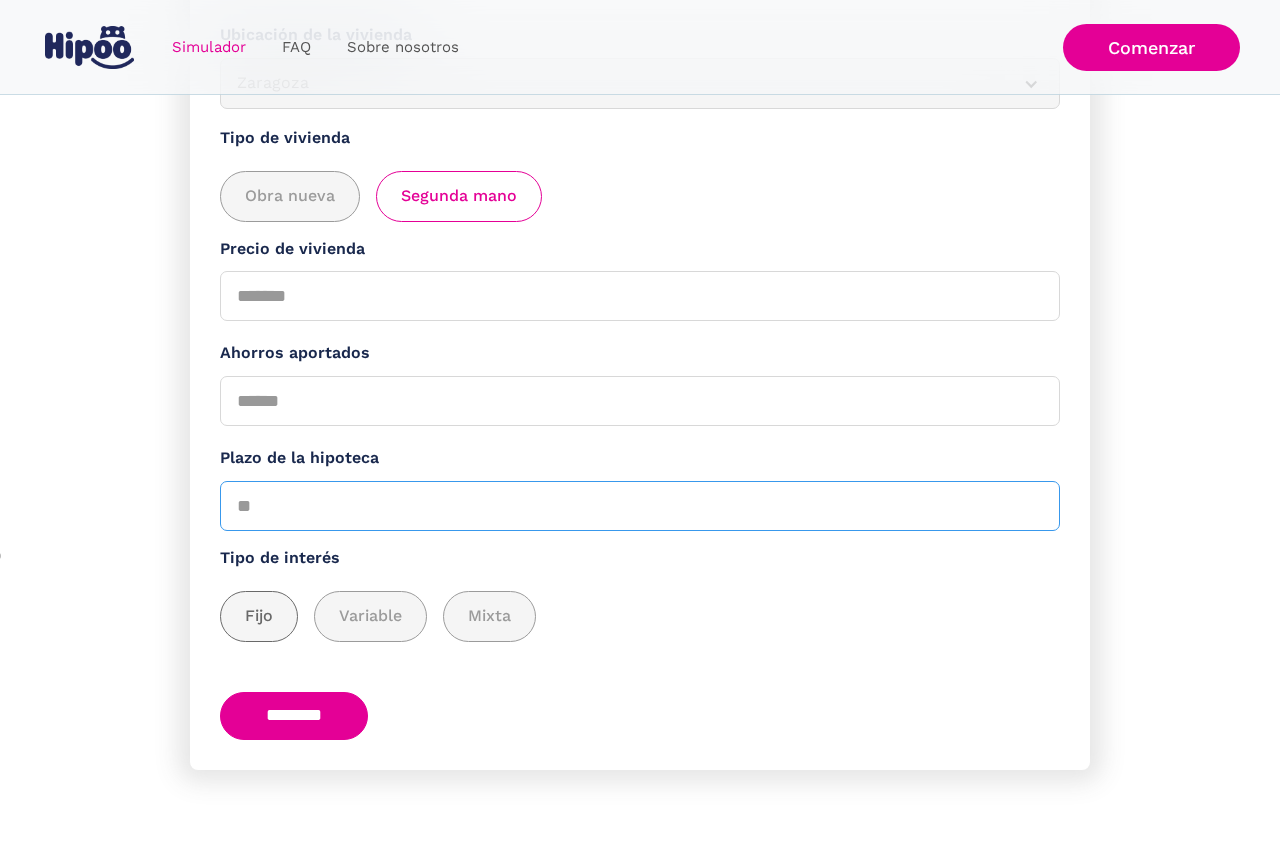 type on "**" 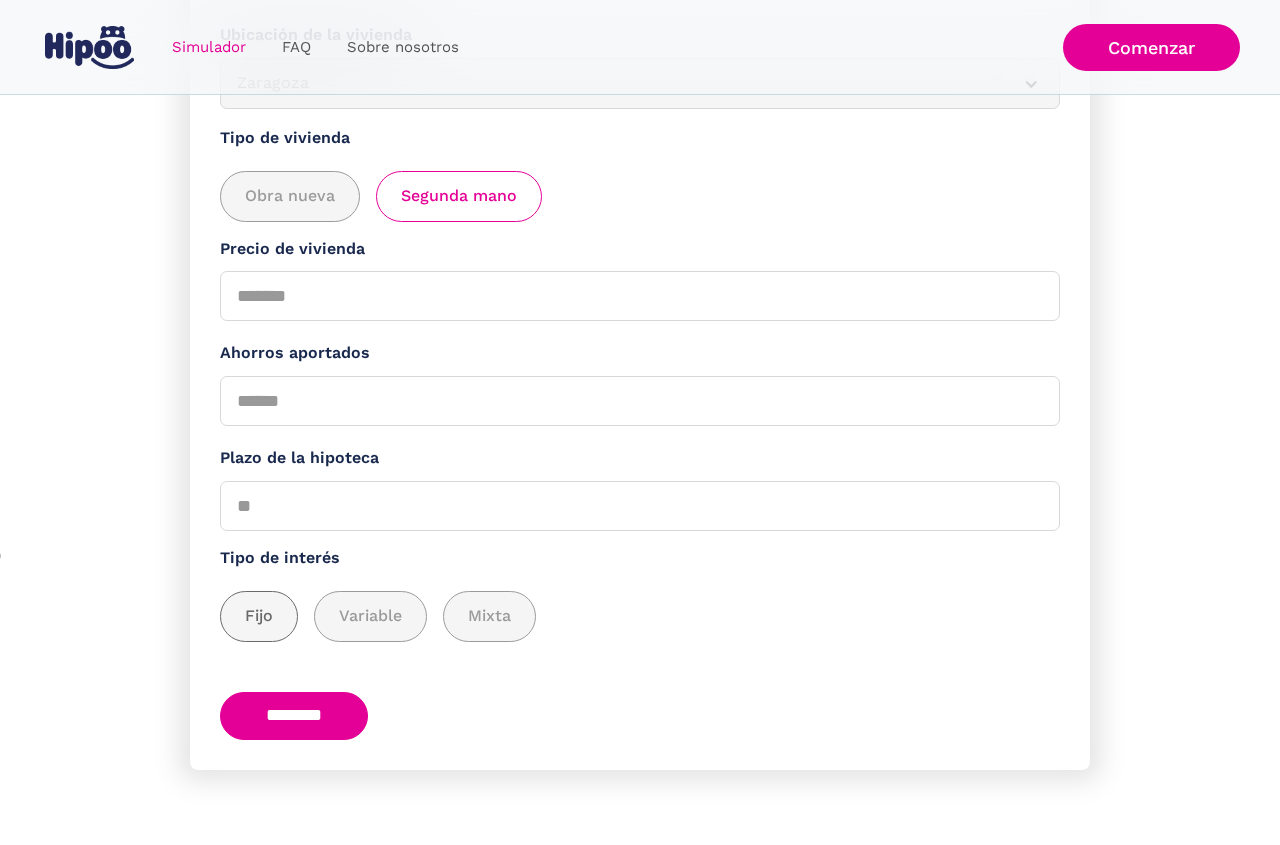 click at bounding box center [259, 616] 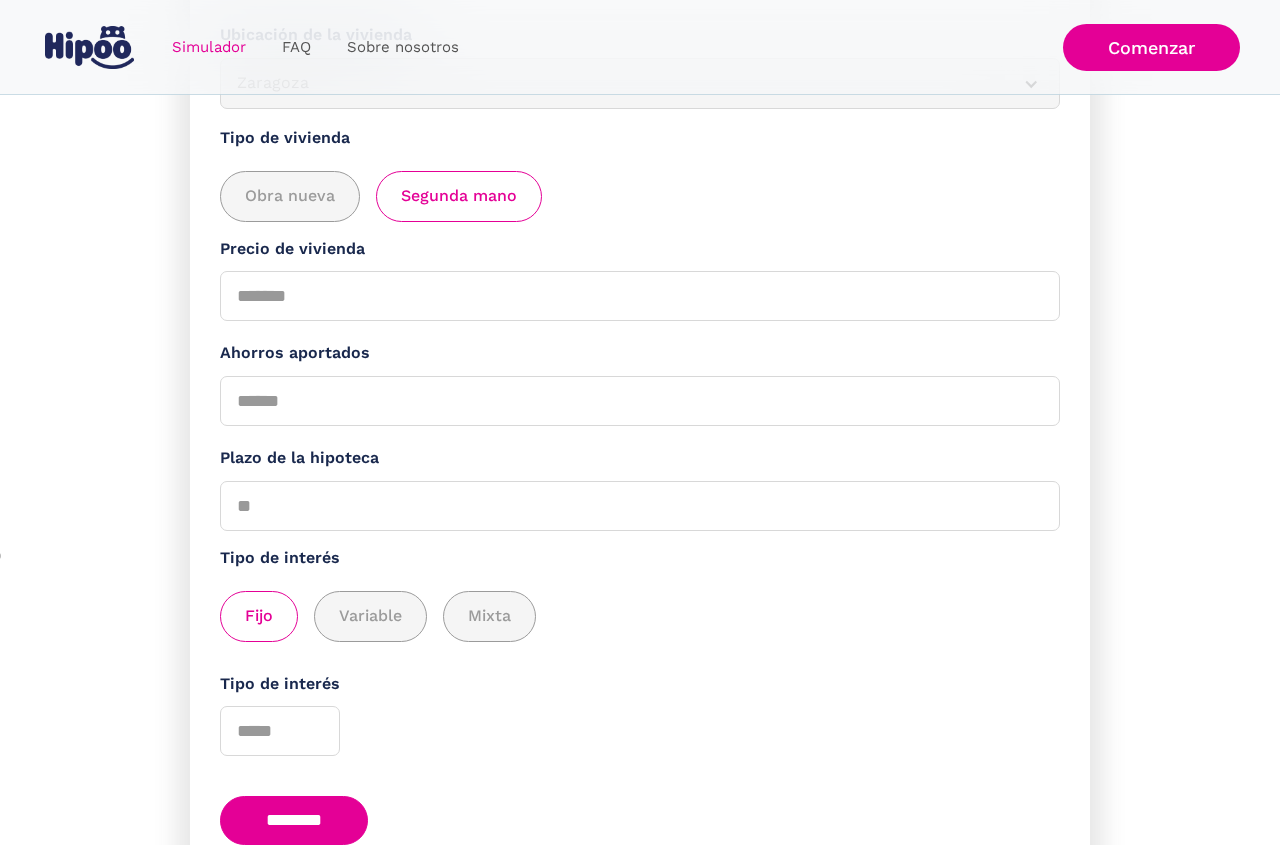 click on "********" at bounding box center [294, 820] 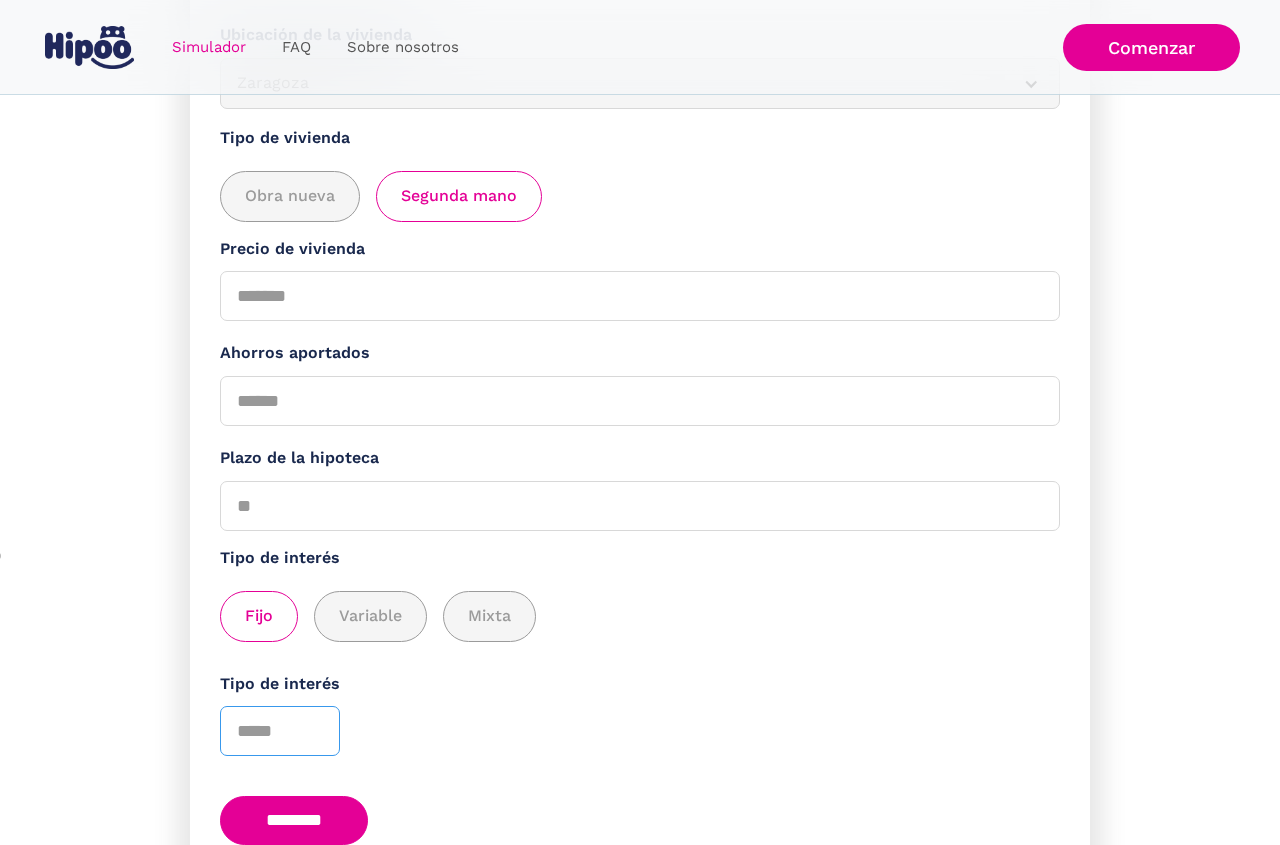 type on "****" 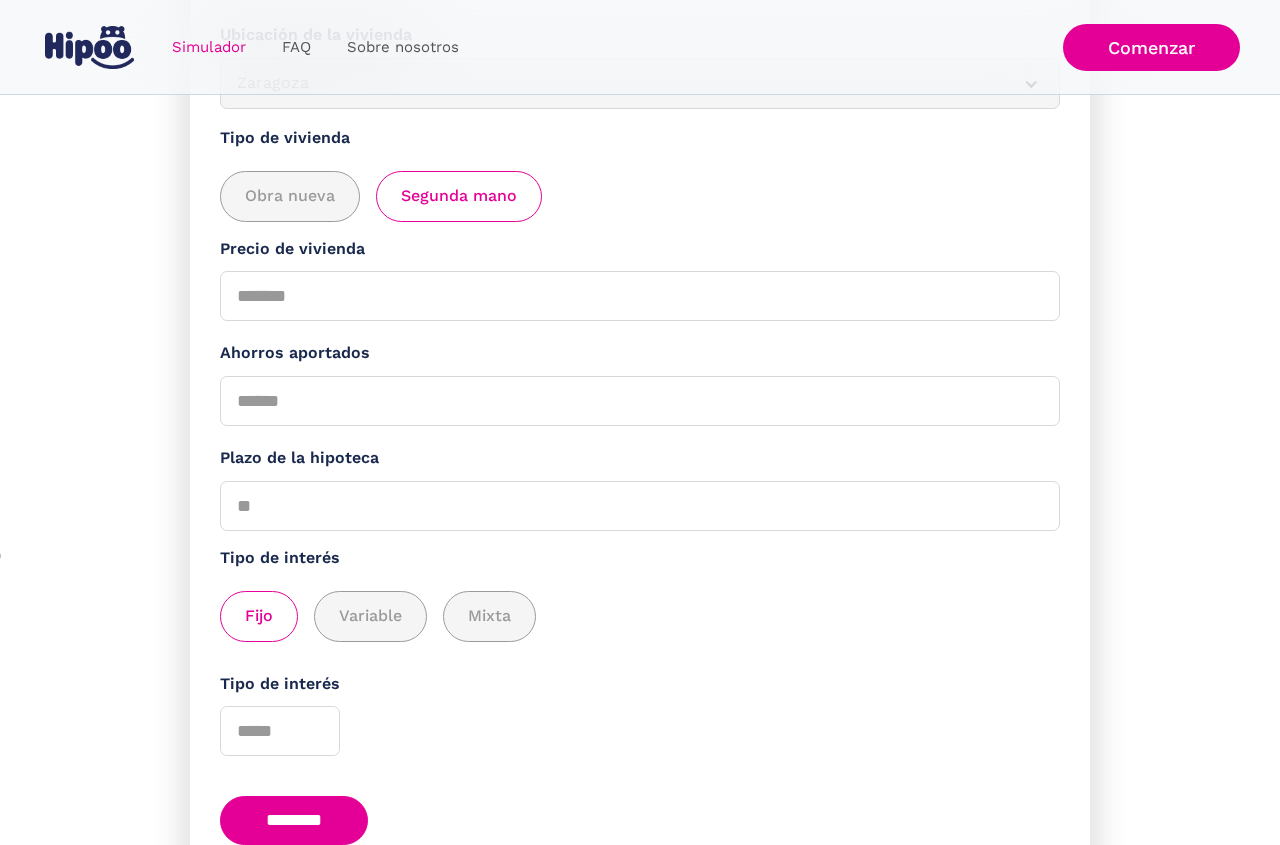 click on "********" at bounding box center [294, 820] 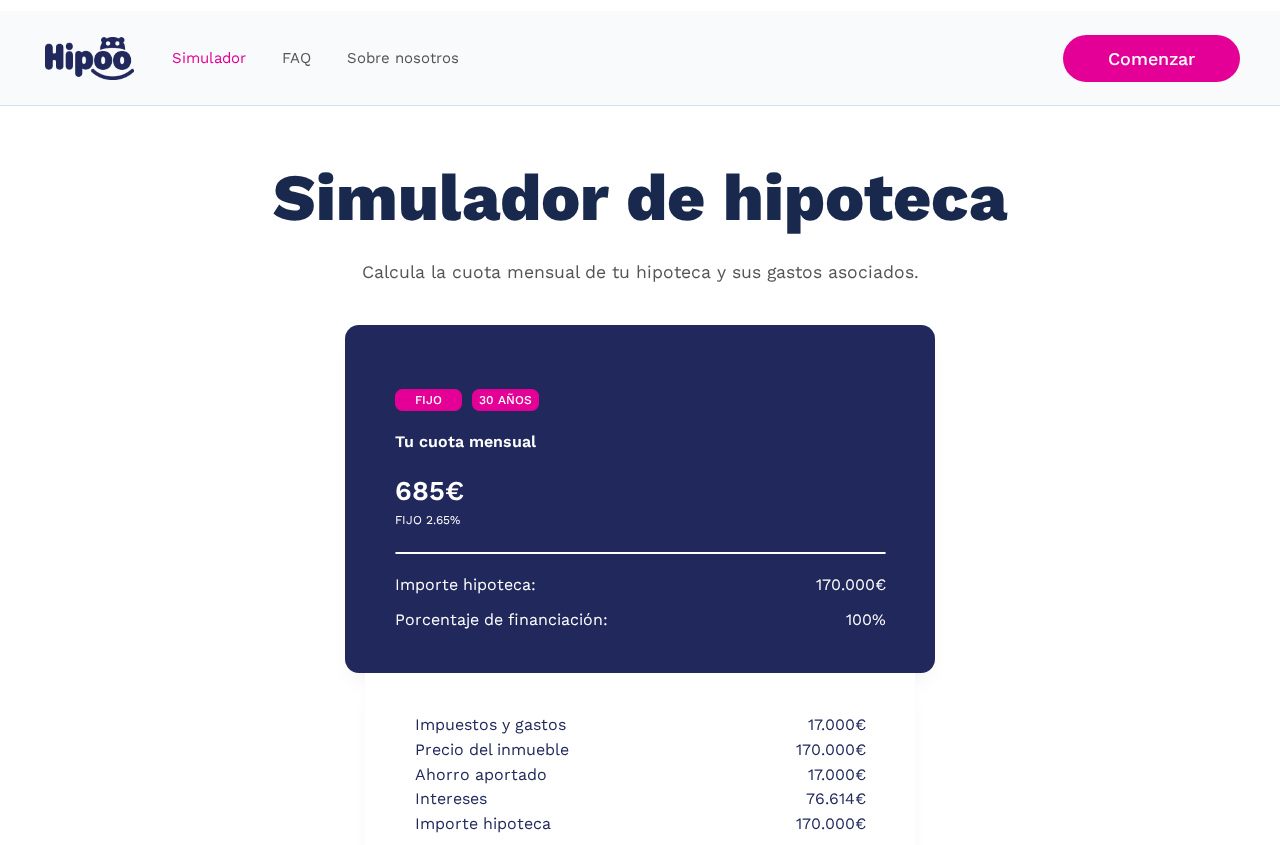 scroll, scrollTop: 228, scrollLeft: 0, axis: vertical 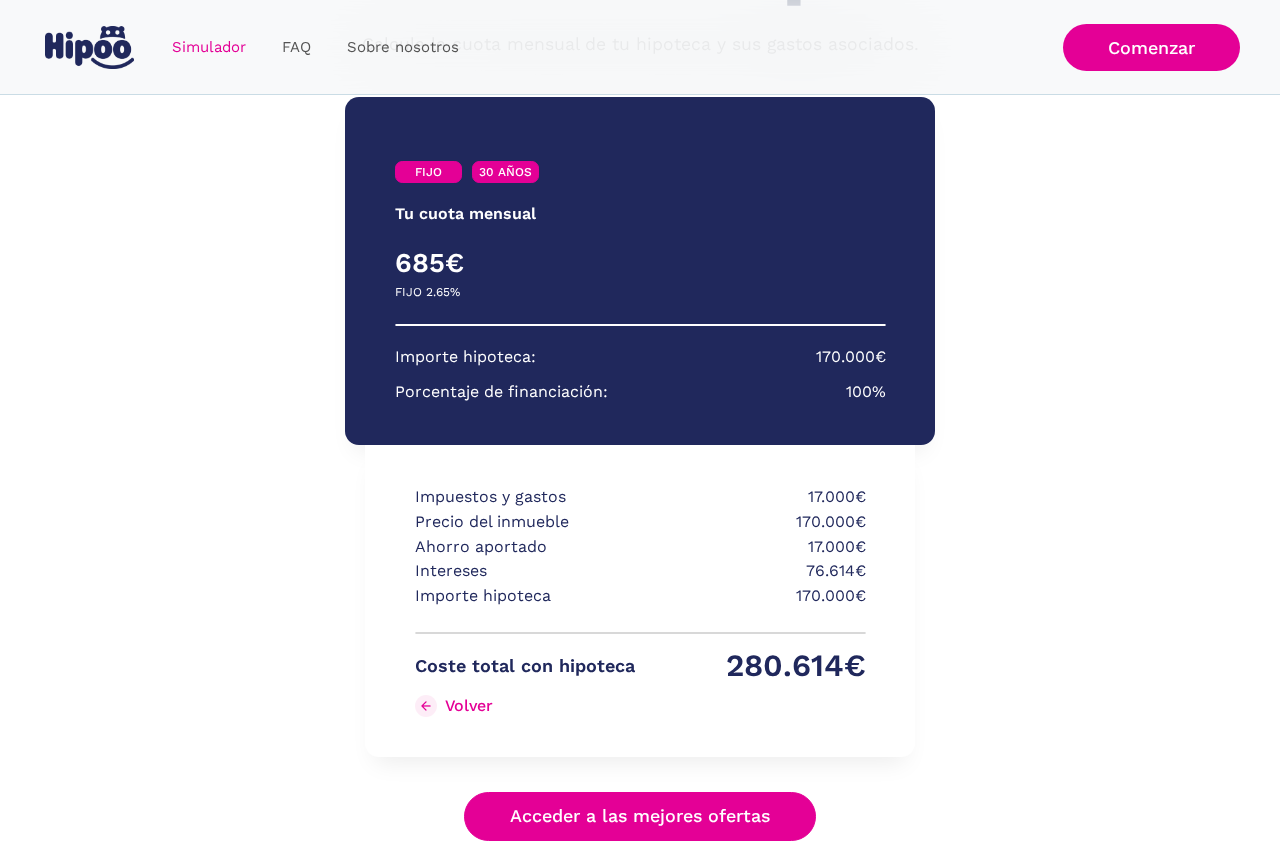 click on "Acceder a las mejores ofertas" at bounding box center (640, 816) 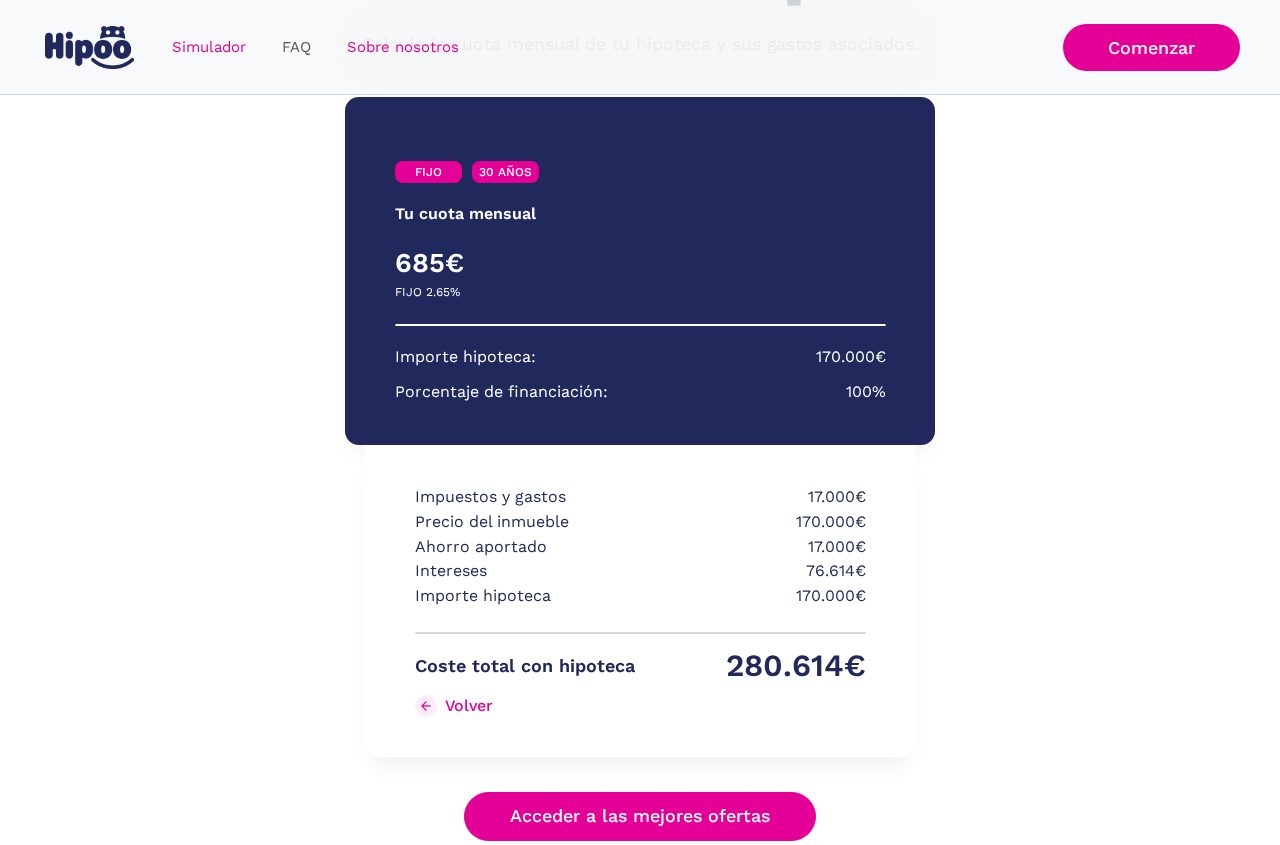 click on "Sobre nosotros" at bounding box center (403, 47) 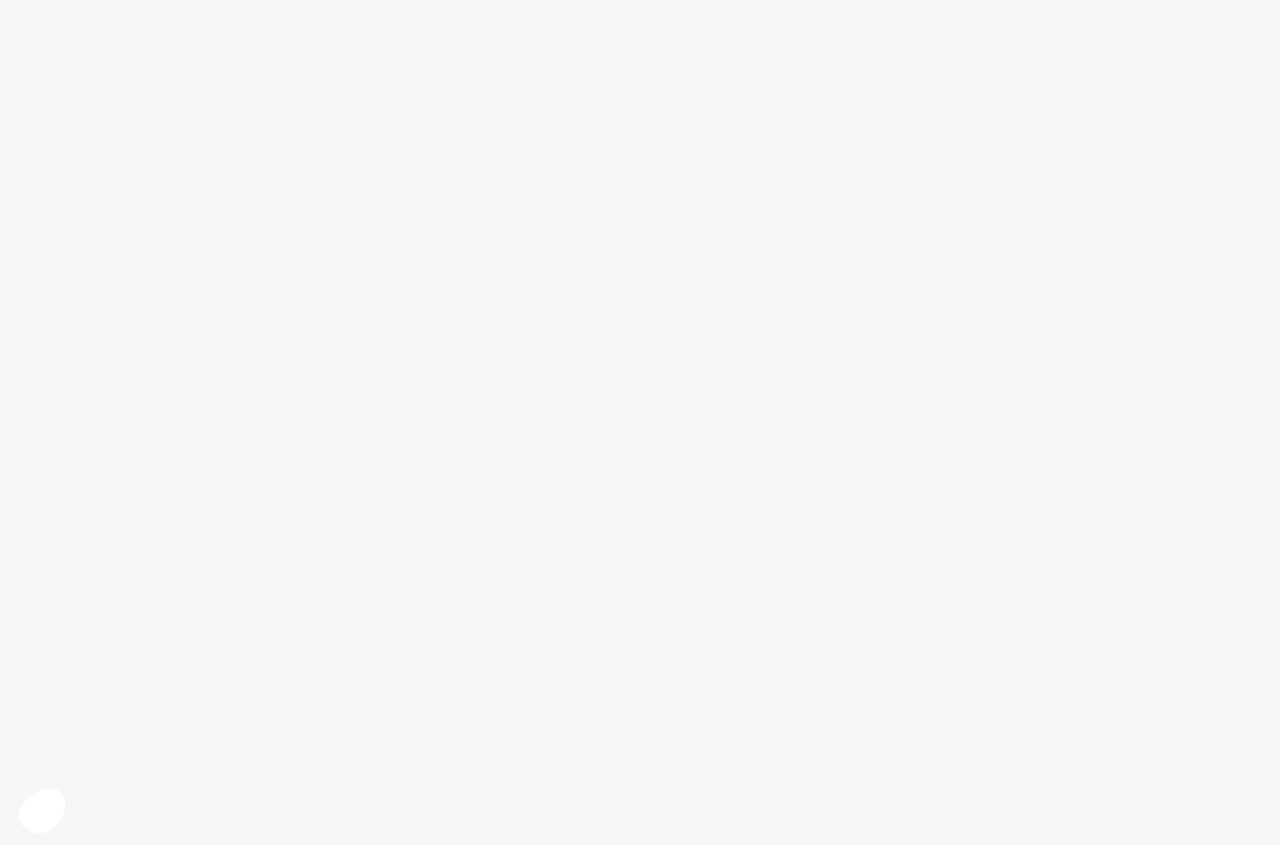 scroll, scrollTop: 0, scrollLeft: 0, axis: both 